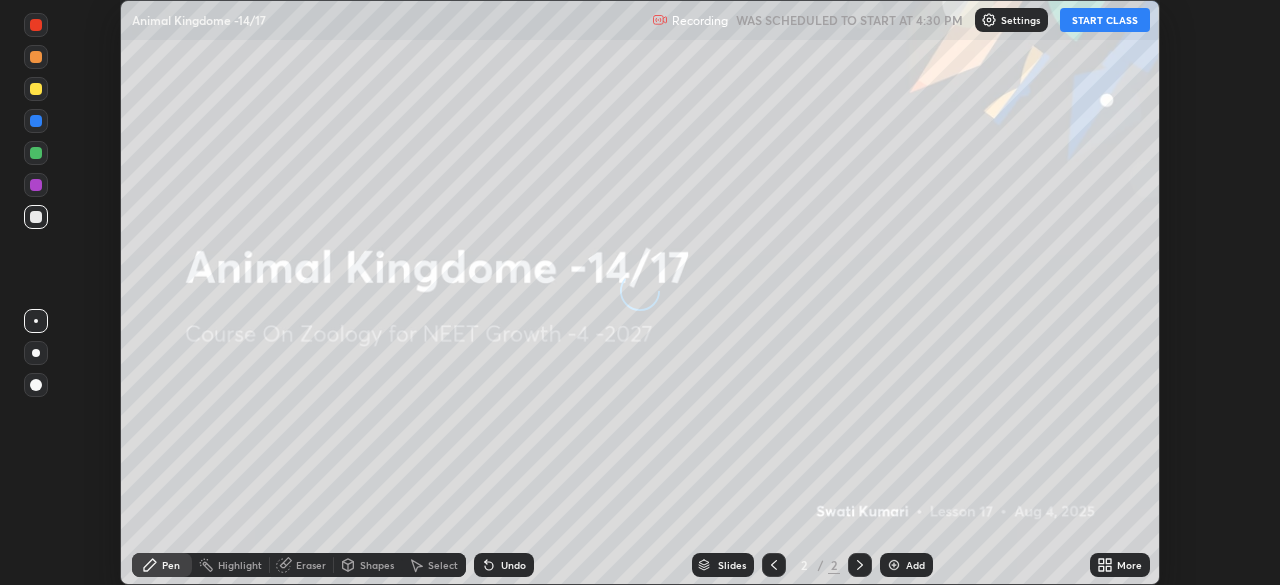 scroll, scrollTop: 0, scrollLeft: 0, axis: both 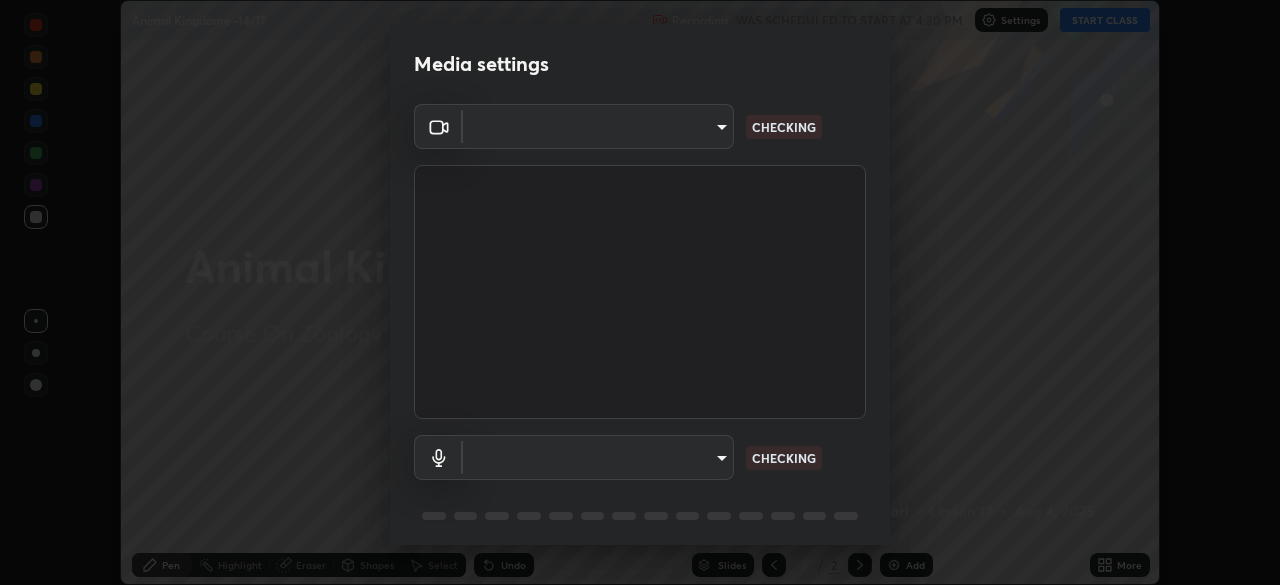 click on "Erase all Animal Kingdome -14/17 Recording WAS SCHEDULED TO START AT  4:30 PM Settings START CLASS Setting up your live class Animal Kingdome -14/17 • L17 of Course On Zoology for NEET Growth -4 -2027 Swati Kumari Pen Highlight Eraser Shapes Select Undo Slides 2 / 2 Add More No doubts shared Encourage your learners to ask a doubt for better clarity Report an issue Reason for reporting Buffering Chat not working Audio - Video sync issue Educator video quality low ​ Attach an image Report Media settings ​ CHECKING ​ CHECKING 1 / 5 Next" at bounding box center [640, 292] 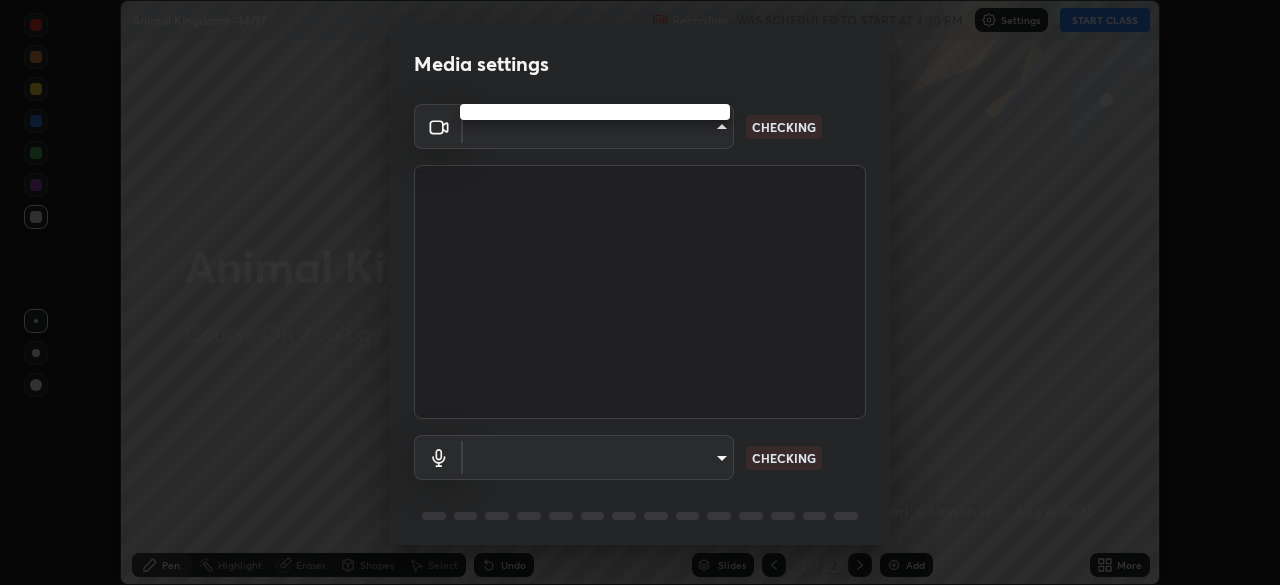 click at bounding box center (640, 292) 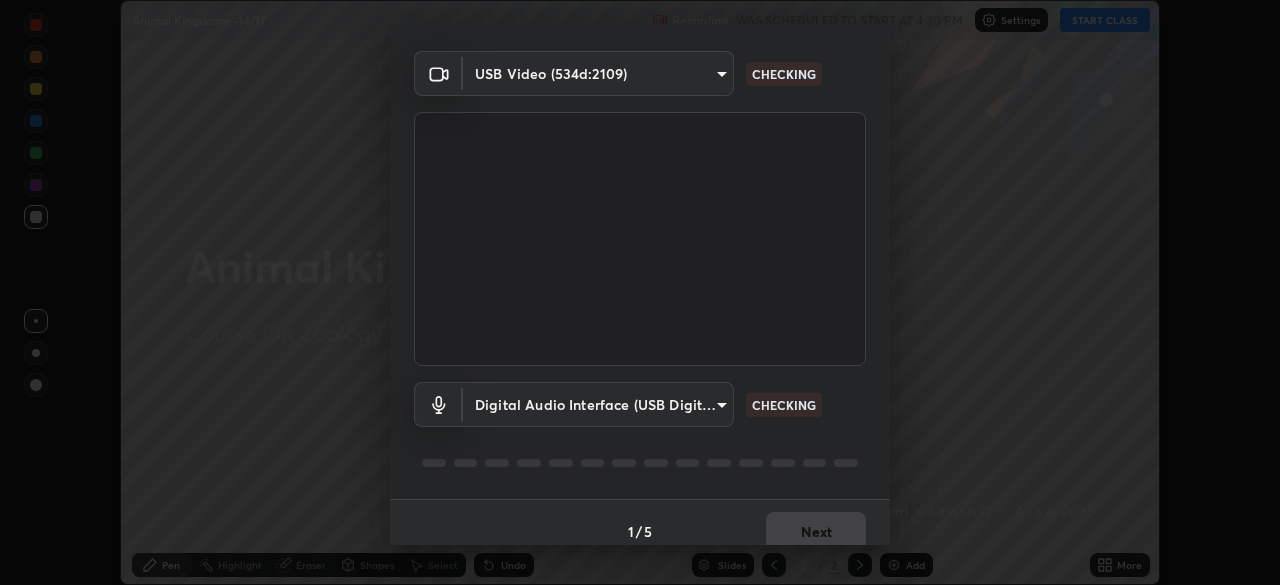 type on "23f9ab4963ea7bf9f5a0f139eca0a7722ce6801474d7e6497cd6fb859b15e8b8" 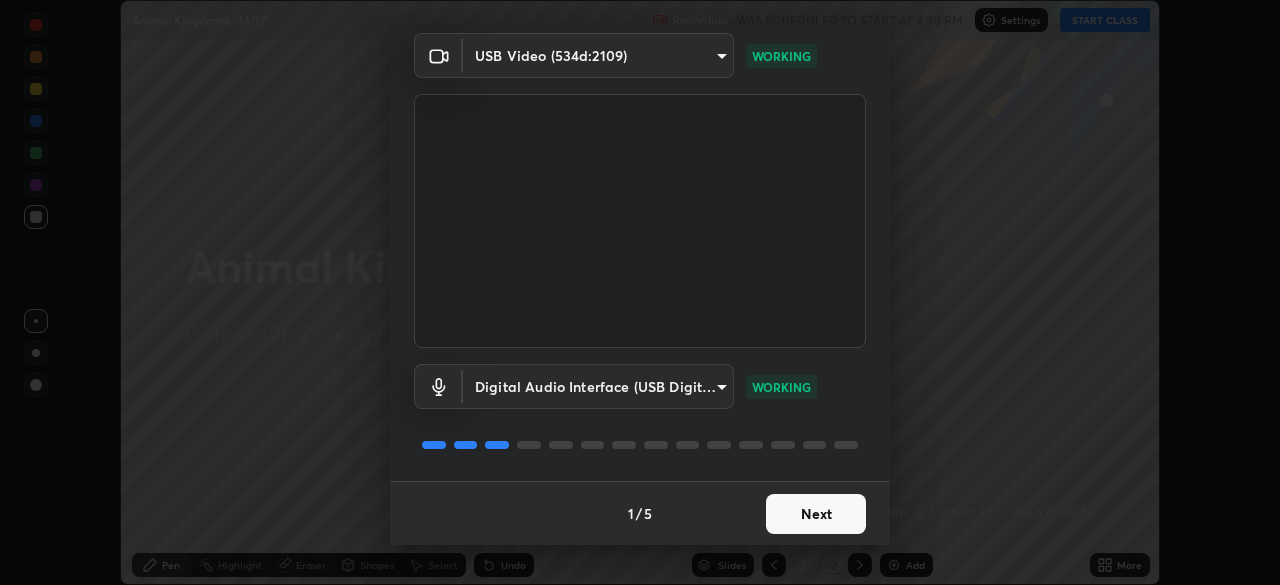 click on "Next" at bounding box center [816, 514] 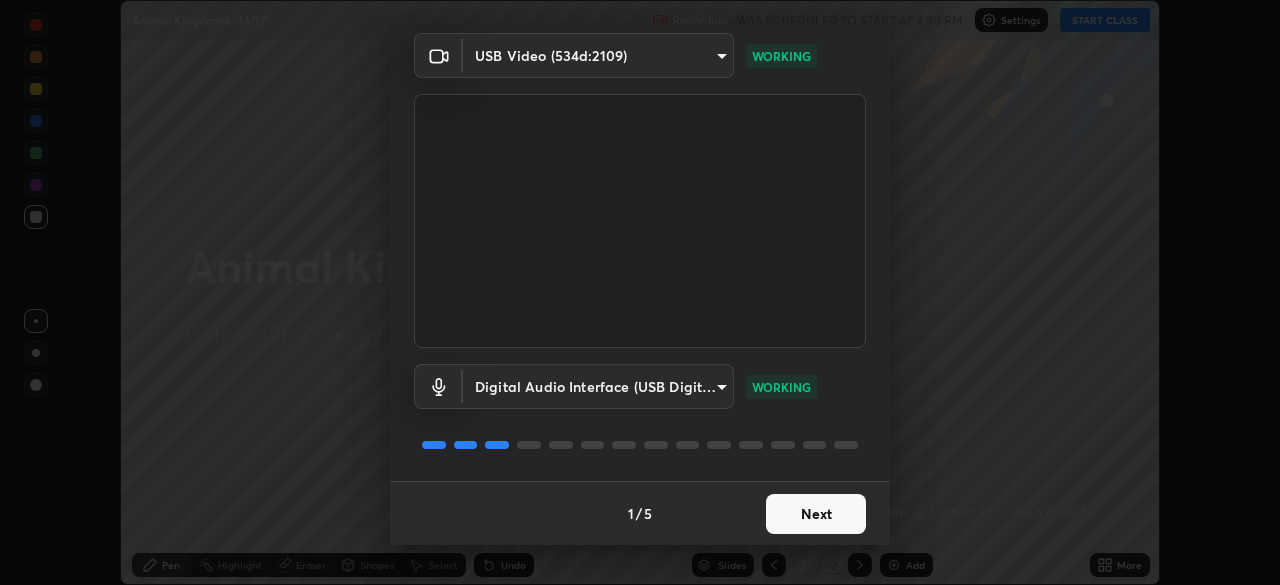 scroll, scrollTop: 0, scrollLeft: 0, axis: both 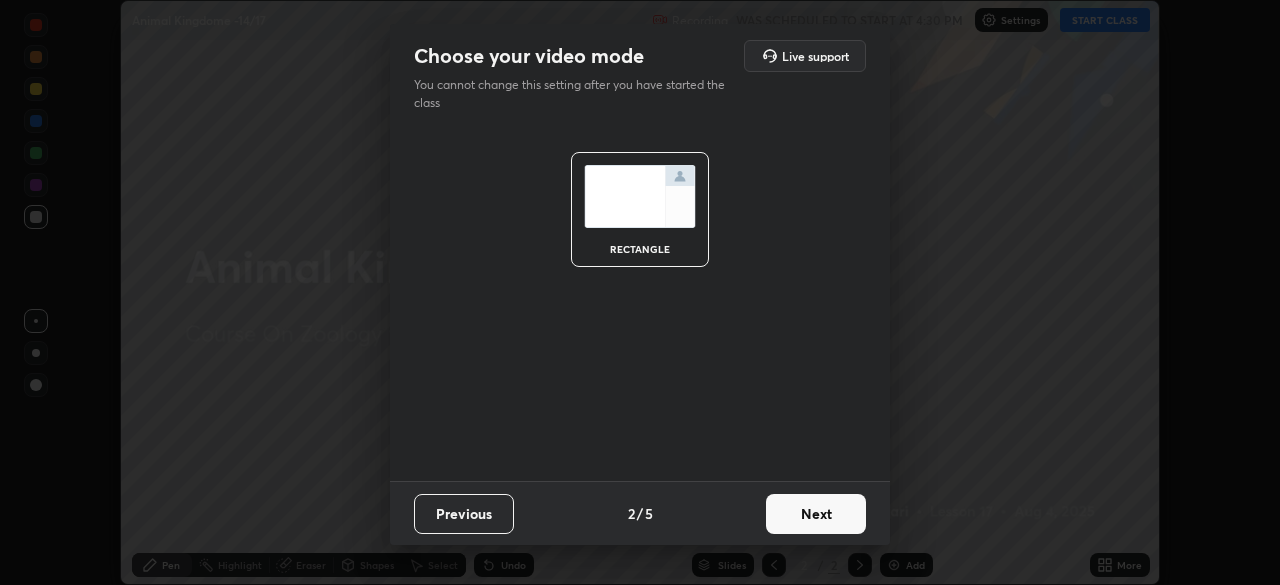 click on "Next" at bounding box center (816, 514) 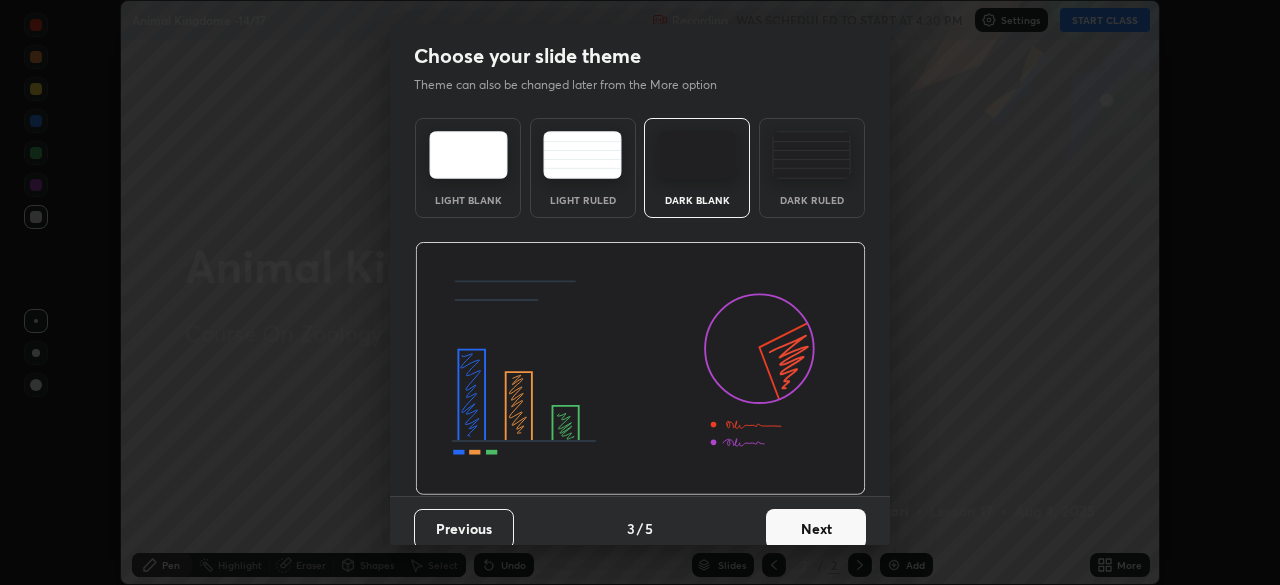 click on "Next" at bounding box center (816, 529) 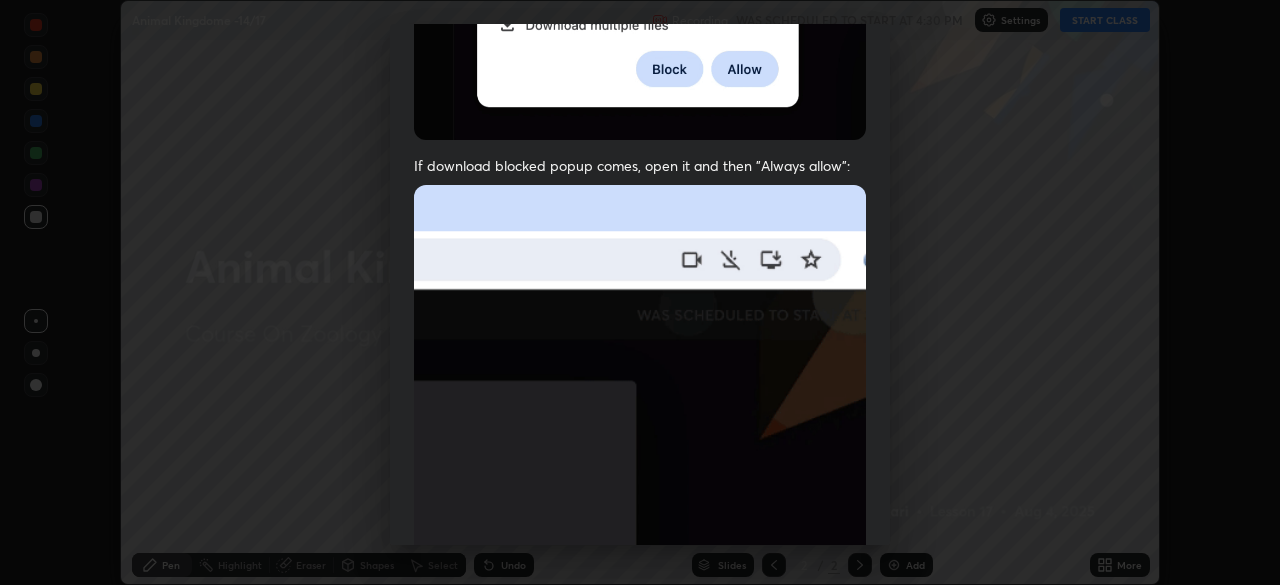 scroll, scrollTop: 479, scrollLeft: 0, axis: vertical 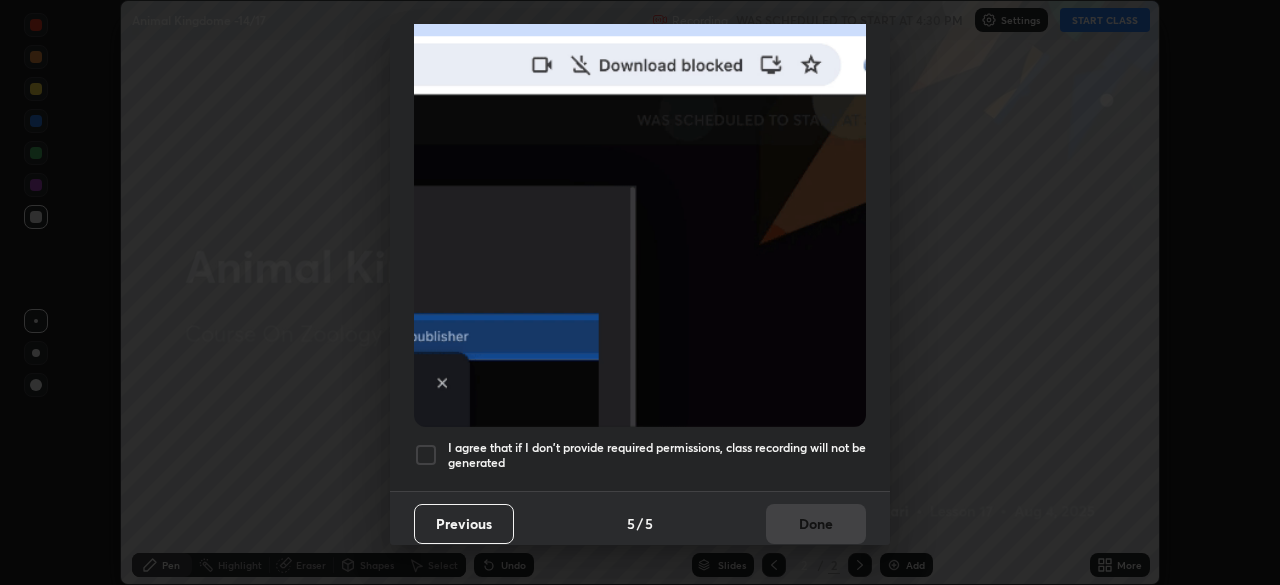 click at bounding box center [426, 455] 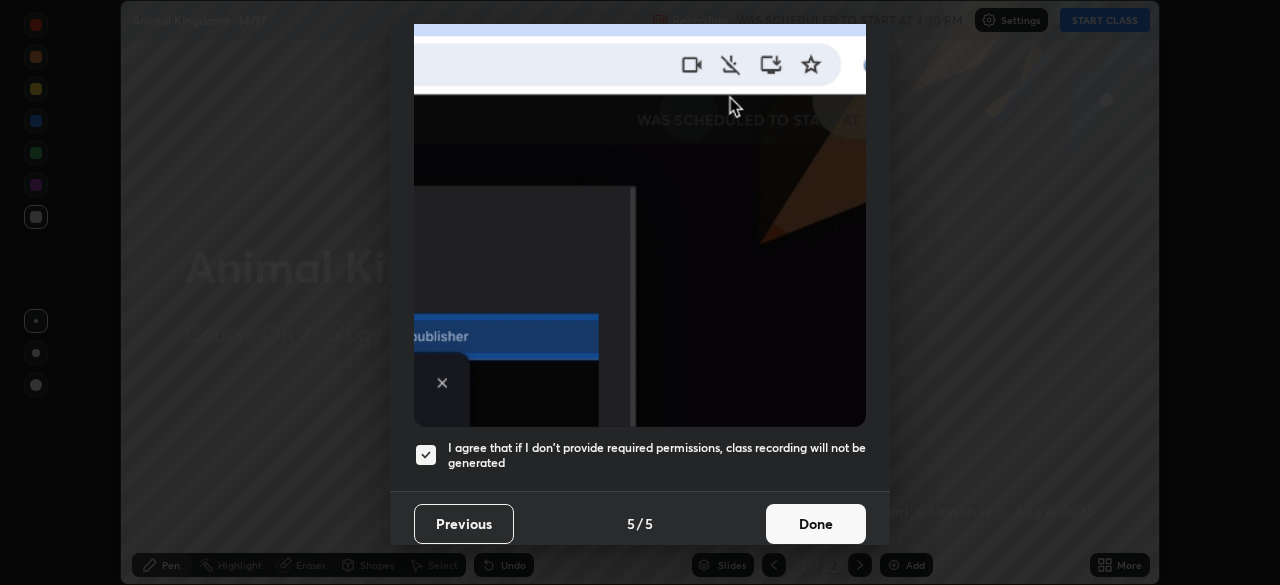 click on "Done" at bounding box center (816, 524) 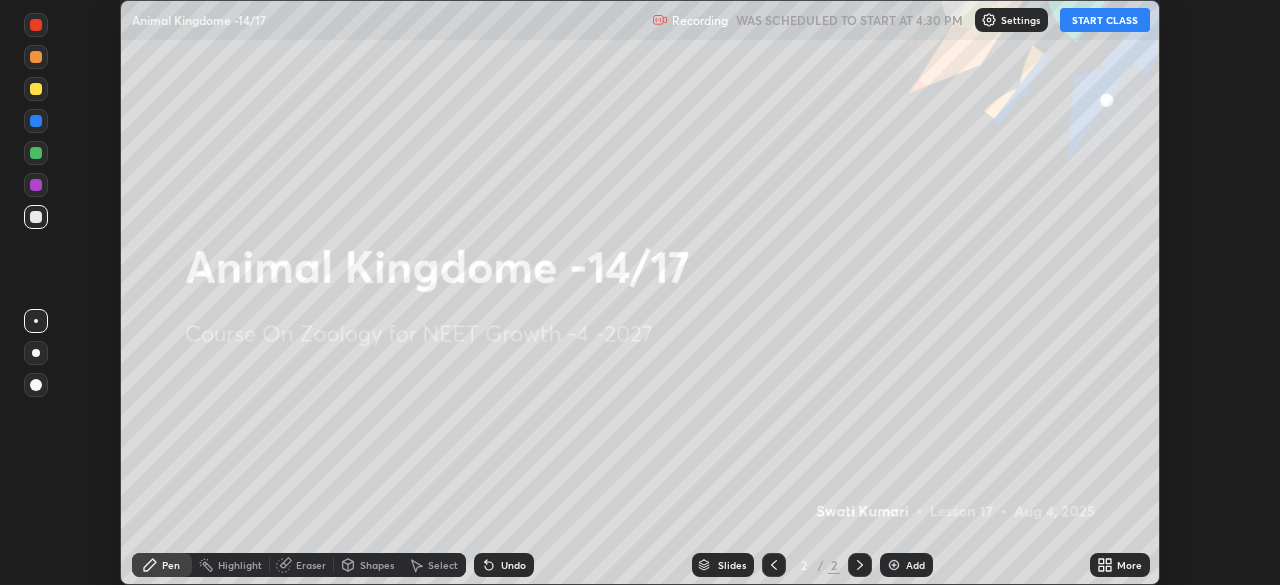 click 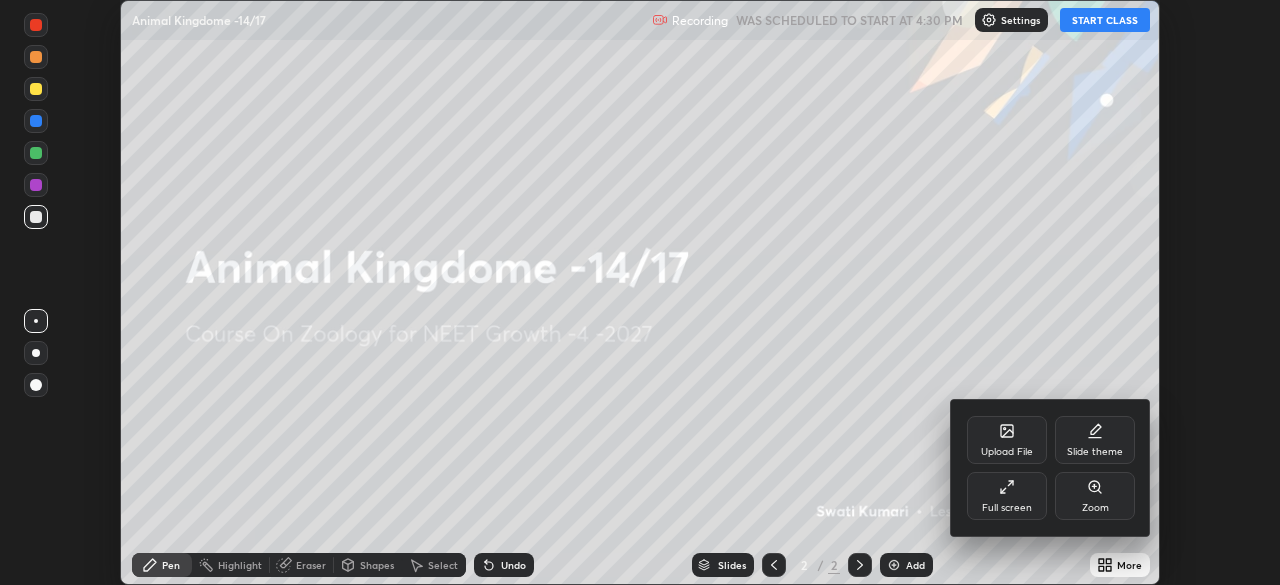 click 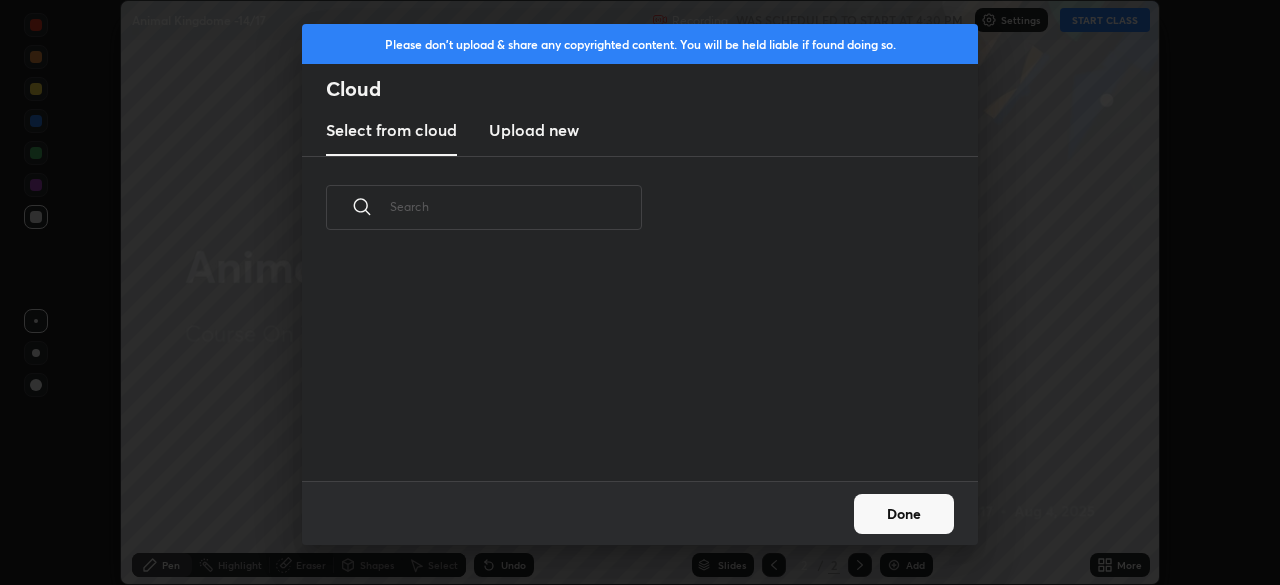 scroll, scrollTop: 7, scrollLeft: 11, axis: both 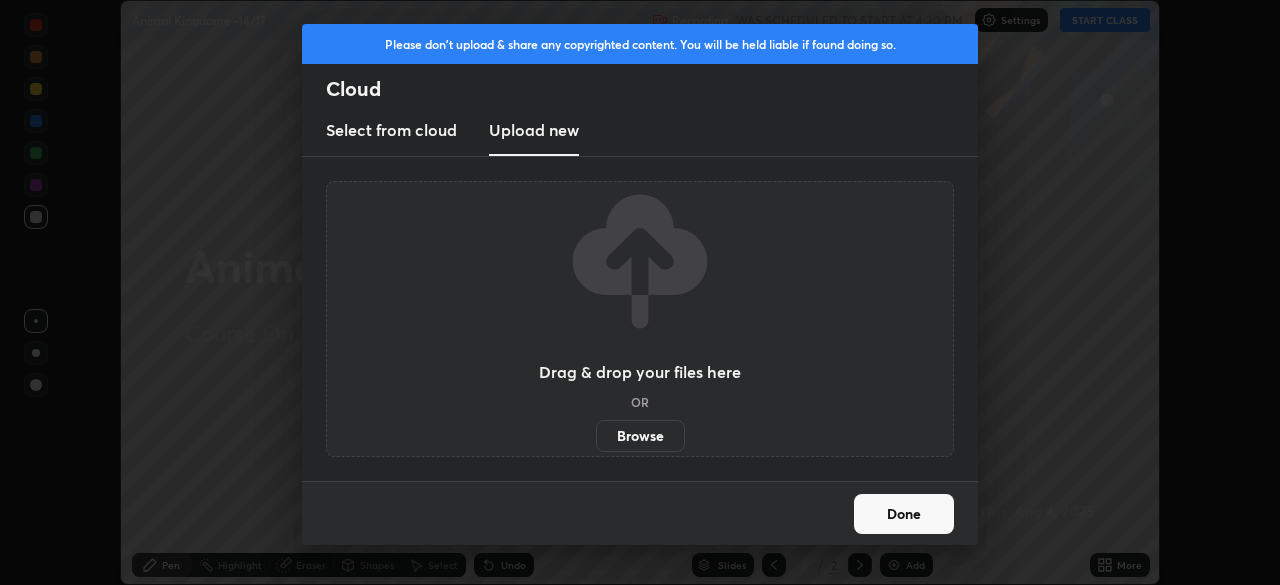 click on "Browse" at bounding box center [640, 436] 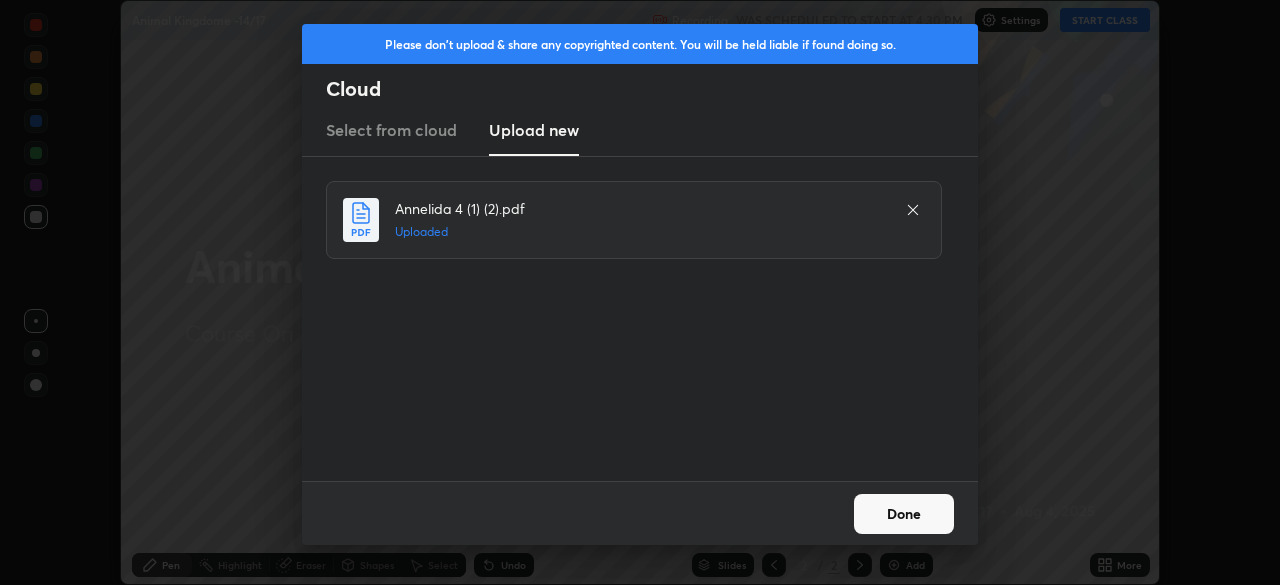 click on "Done" at bounding box center [904, 514] 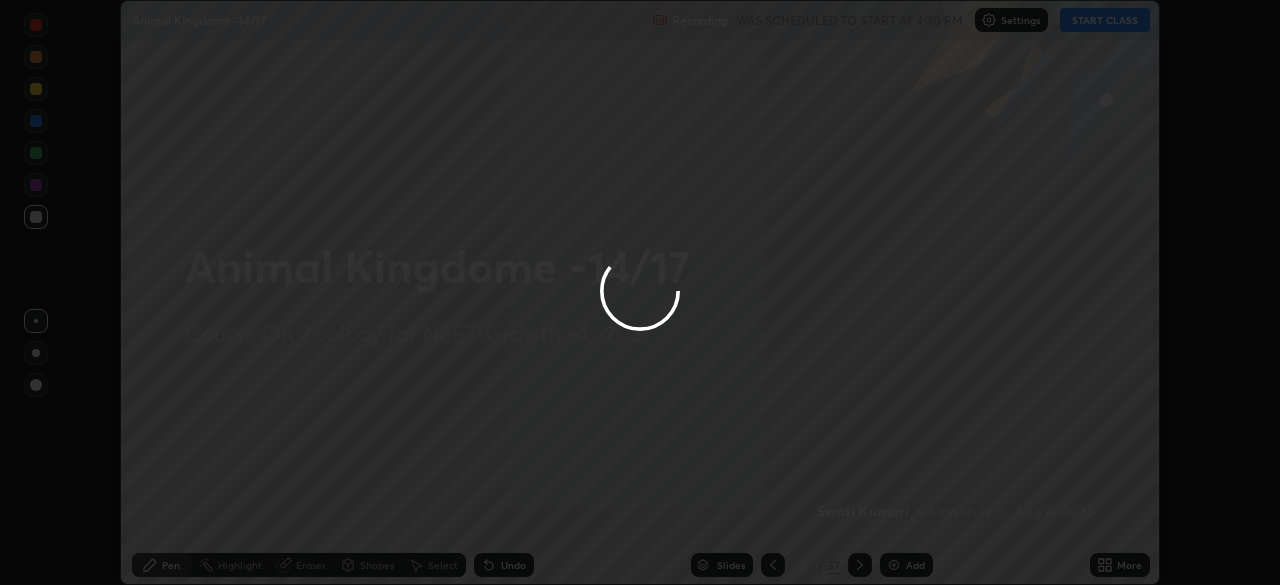 click on "More" at bounding box center (1129, 565) 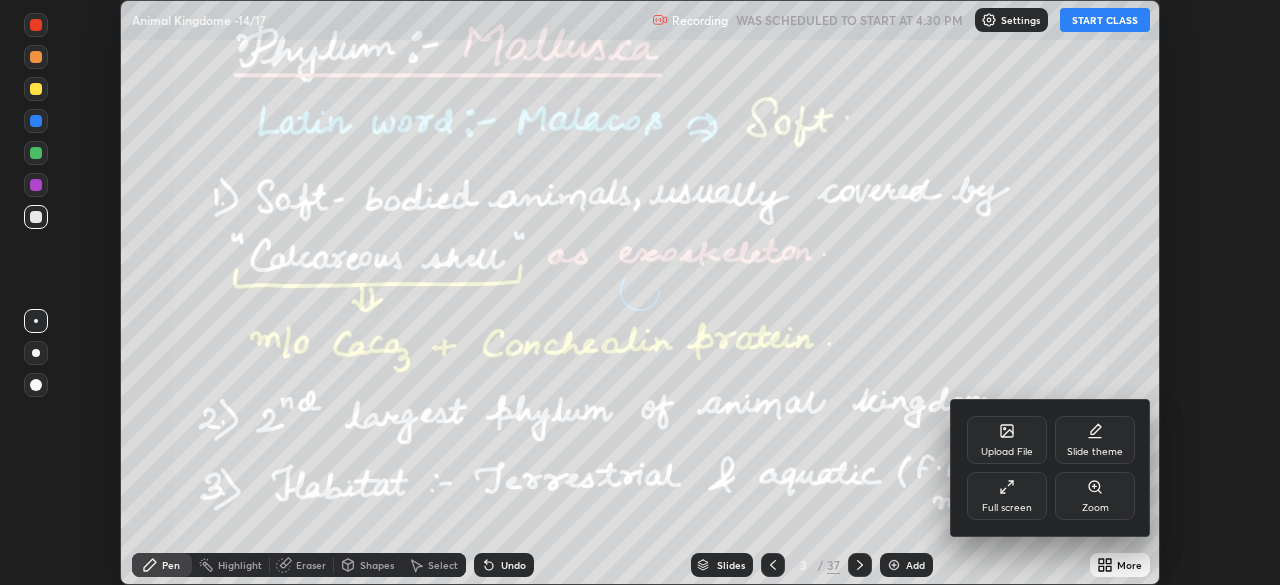 click on "Full screen" at bounding box center (1007, 508) 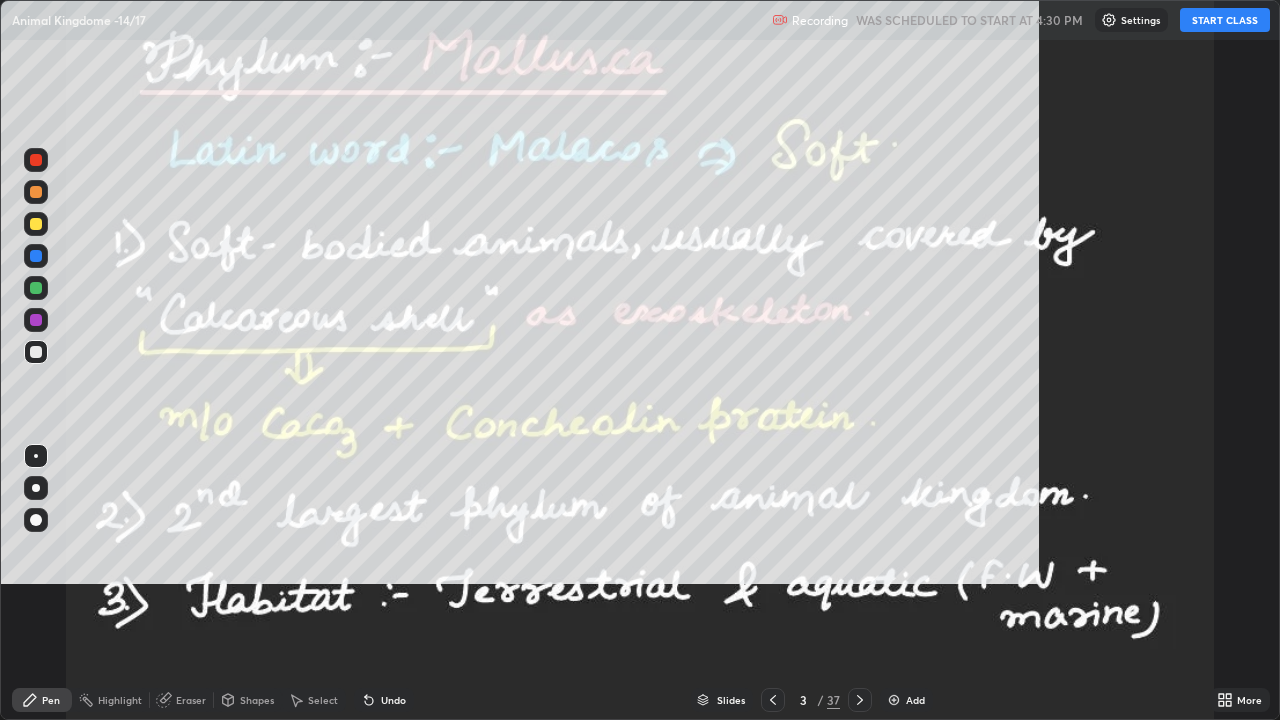 scroll, scrollTop: 99280, scrollLeft: 98720, axis: both 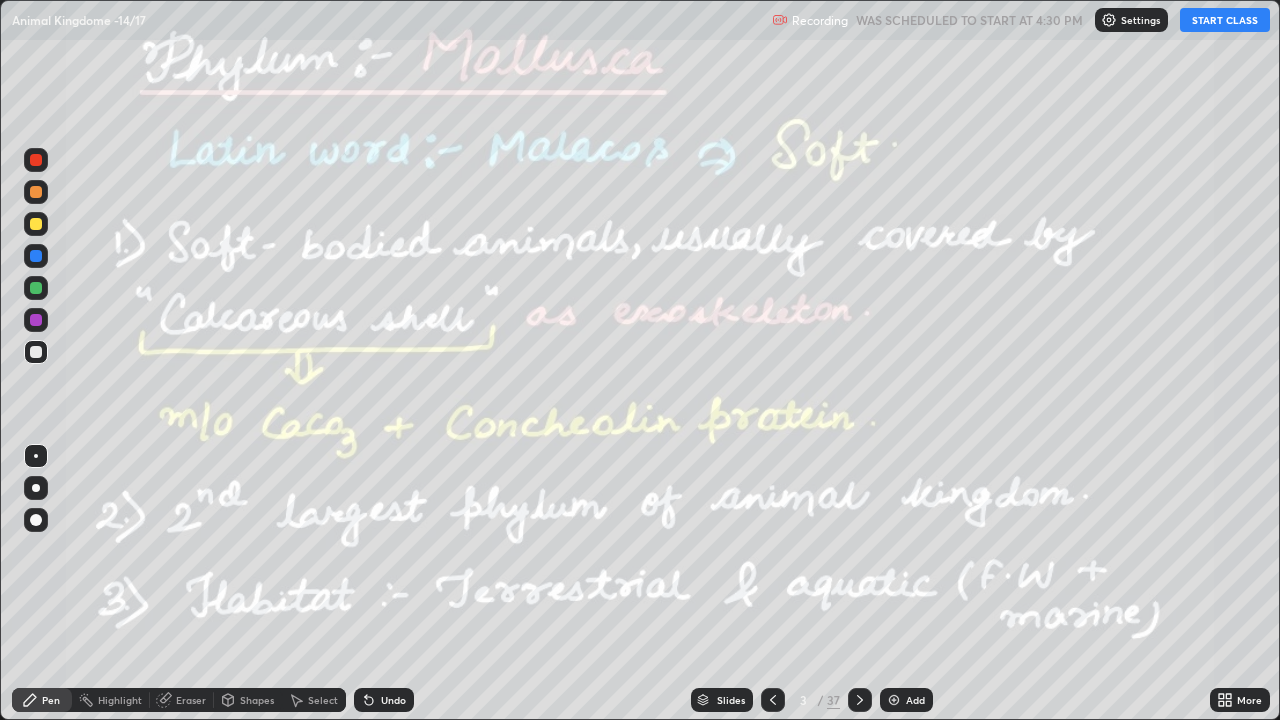 click 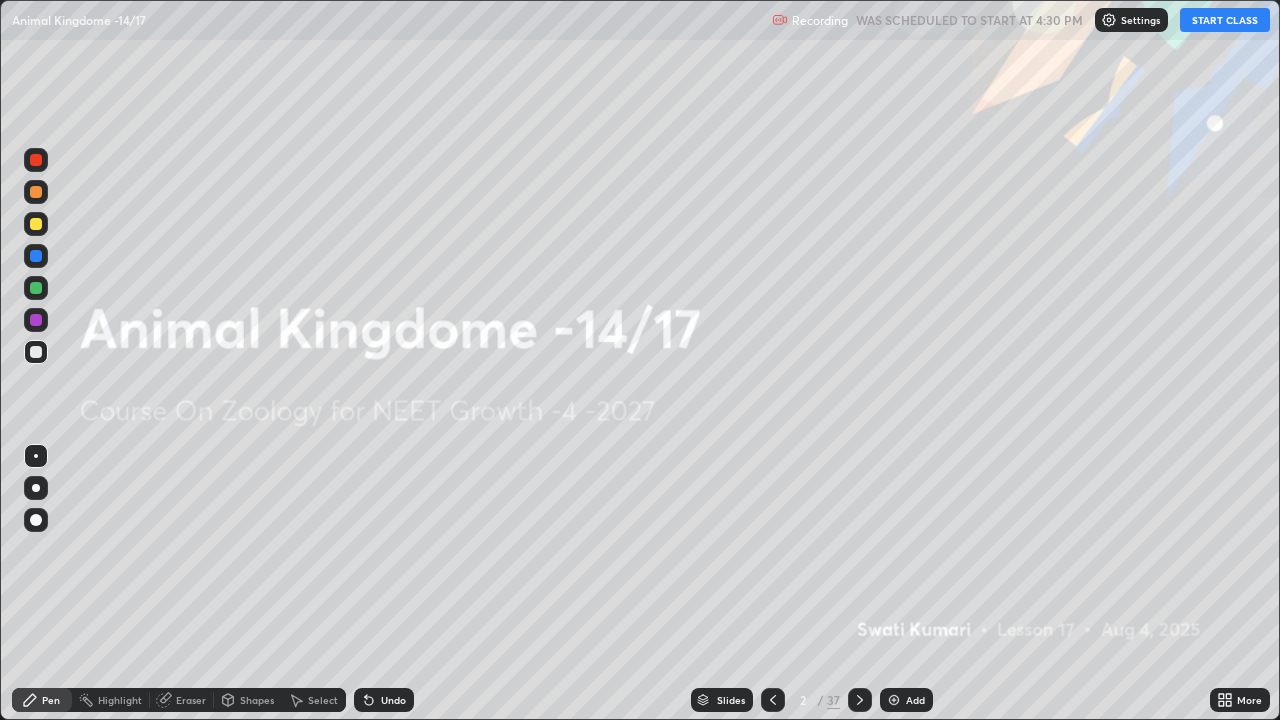 click on "Settings" at bounding box center (1140, 20) 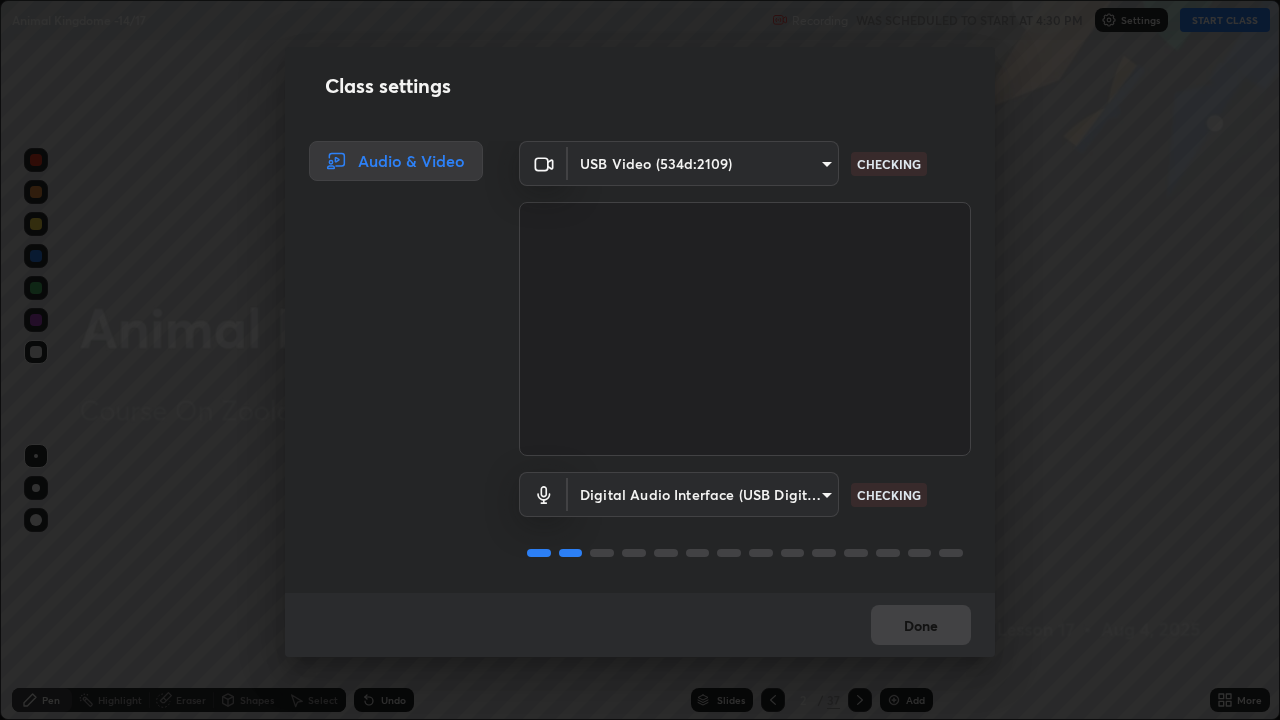 scroll, scrollTop: 2, scrollLeft: 0, axis: vertical 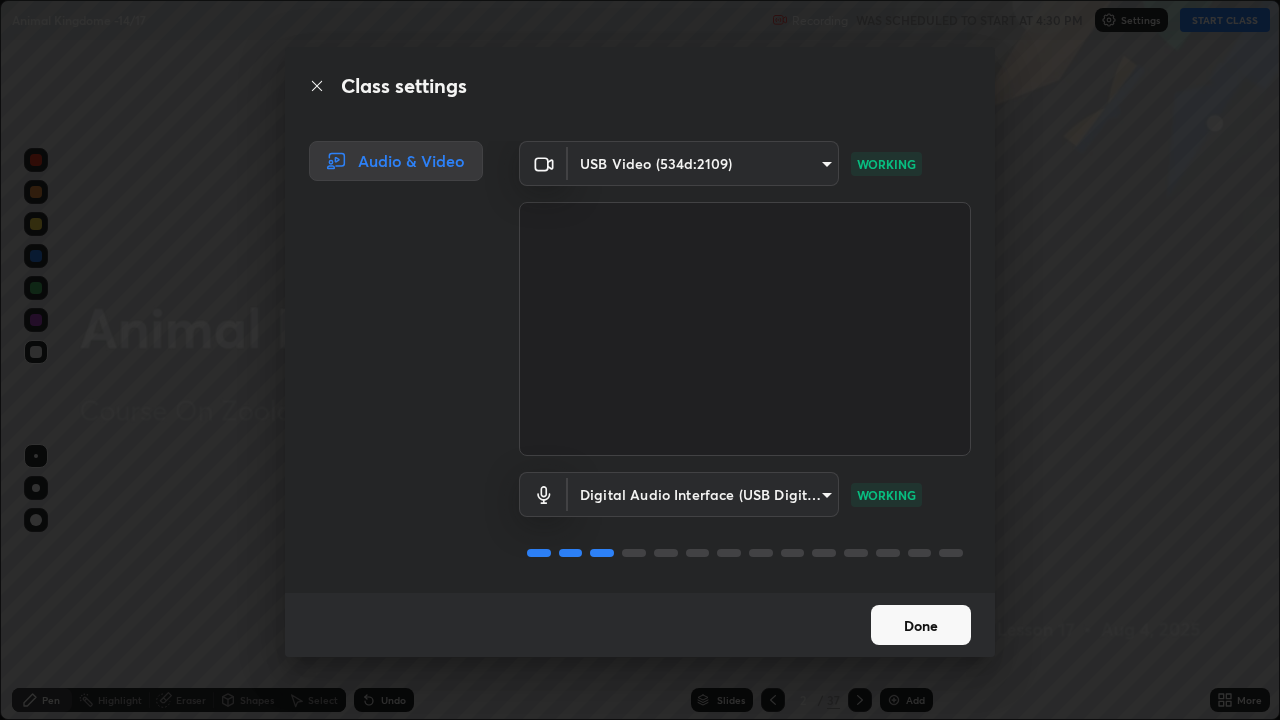 click on "Done" at bounding box center [921, 625] 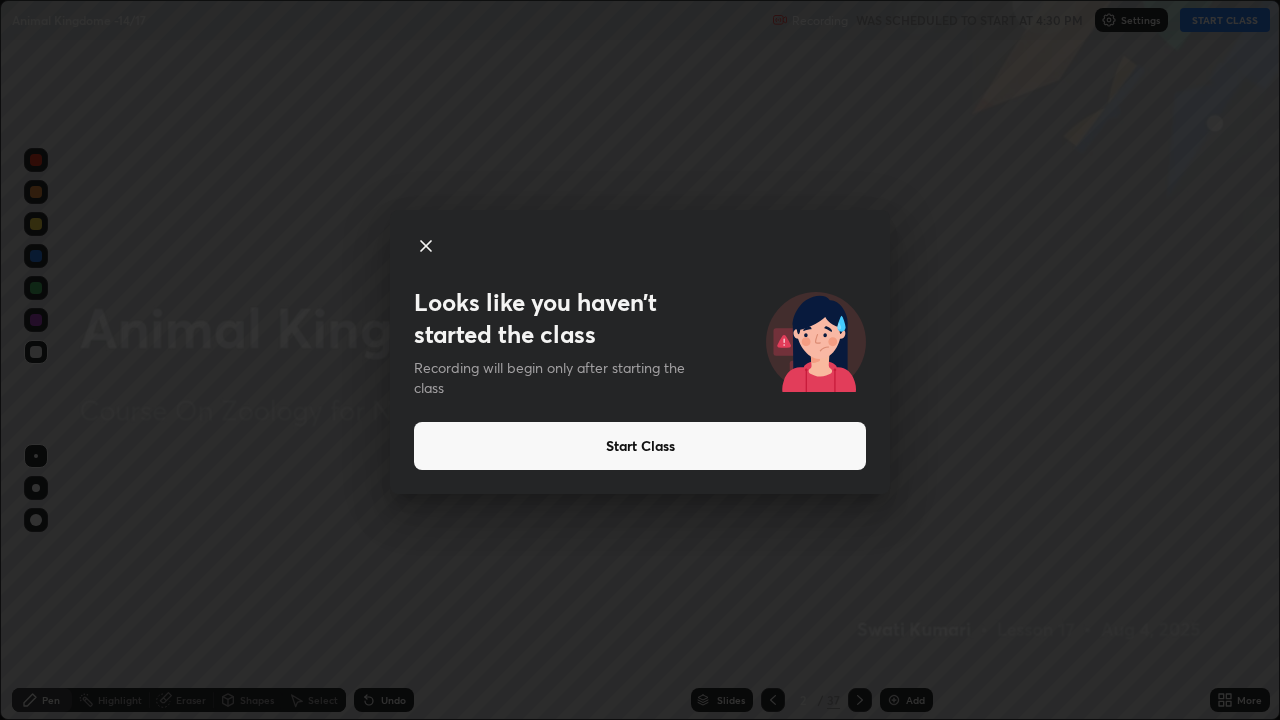 click on "Start Class" at bounding box center (640, 446) 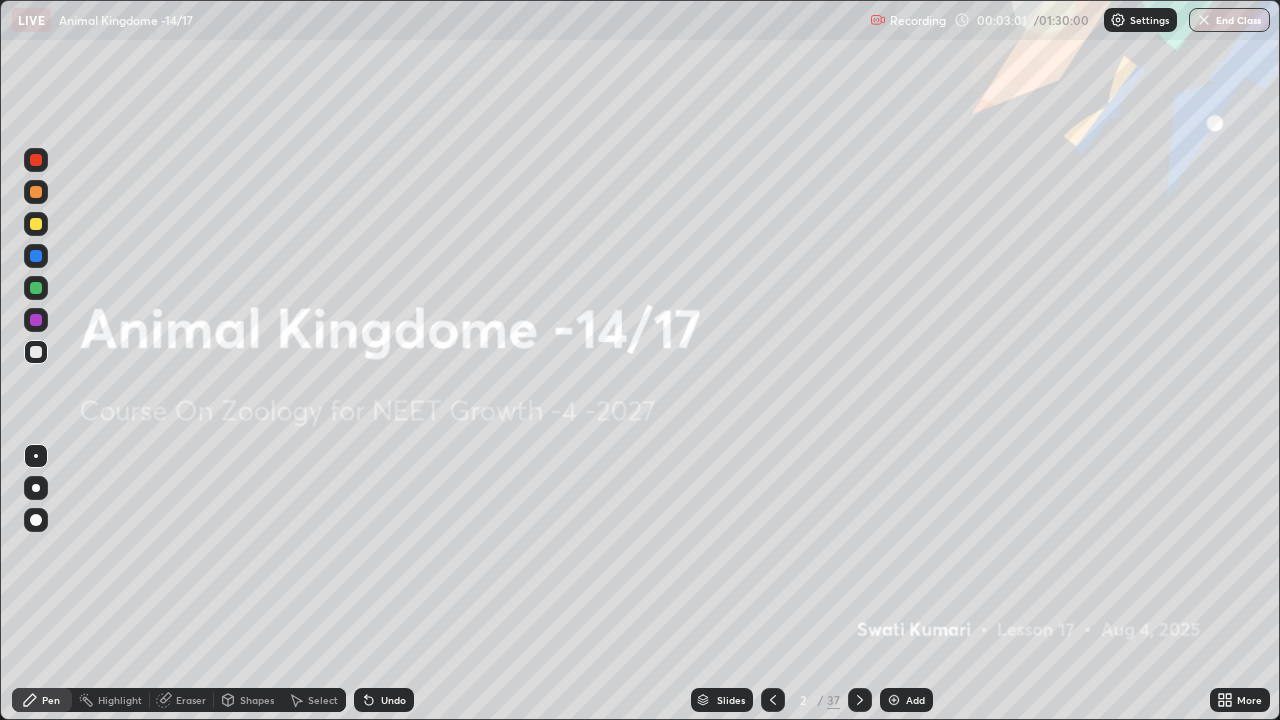 click 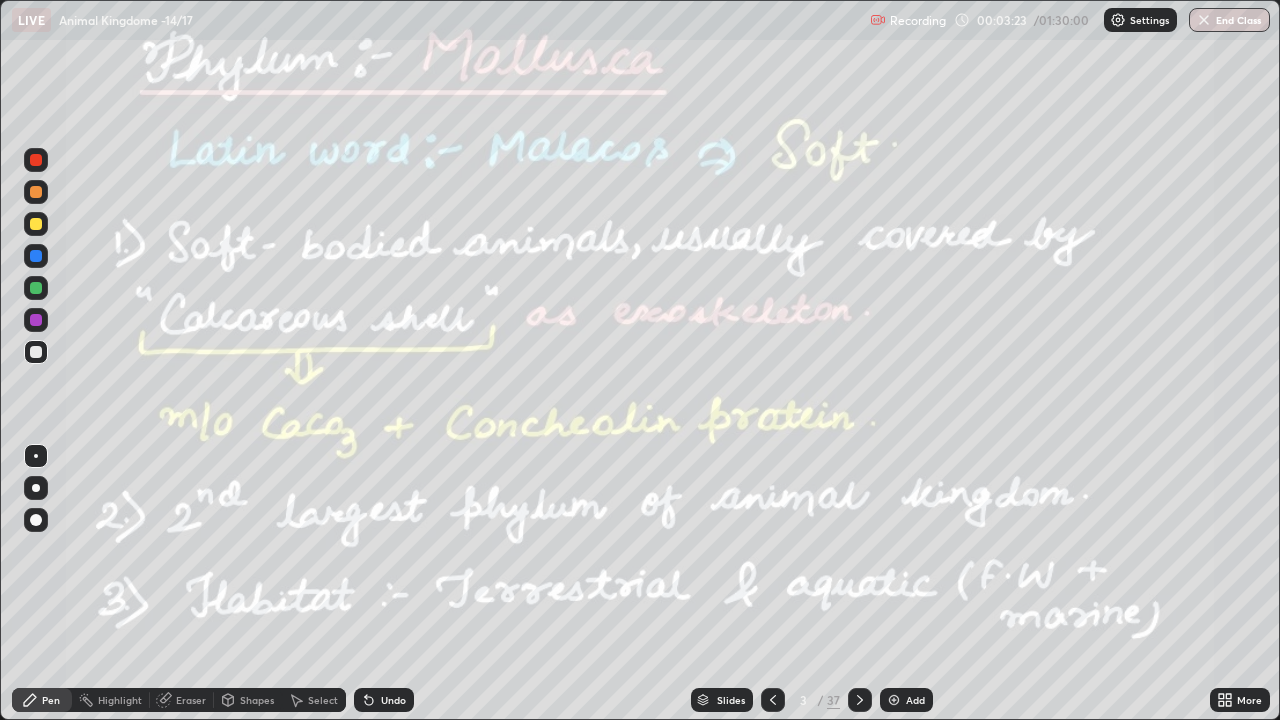 click on "Add" at bounding box center (915, 700) 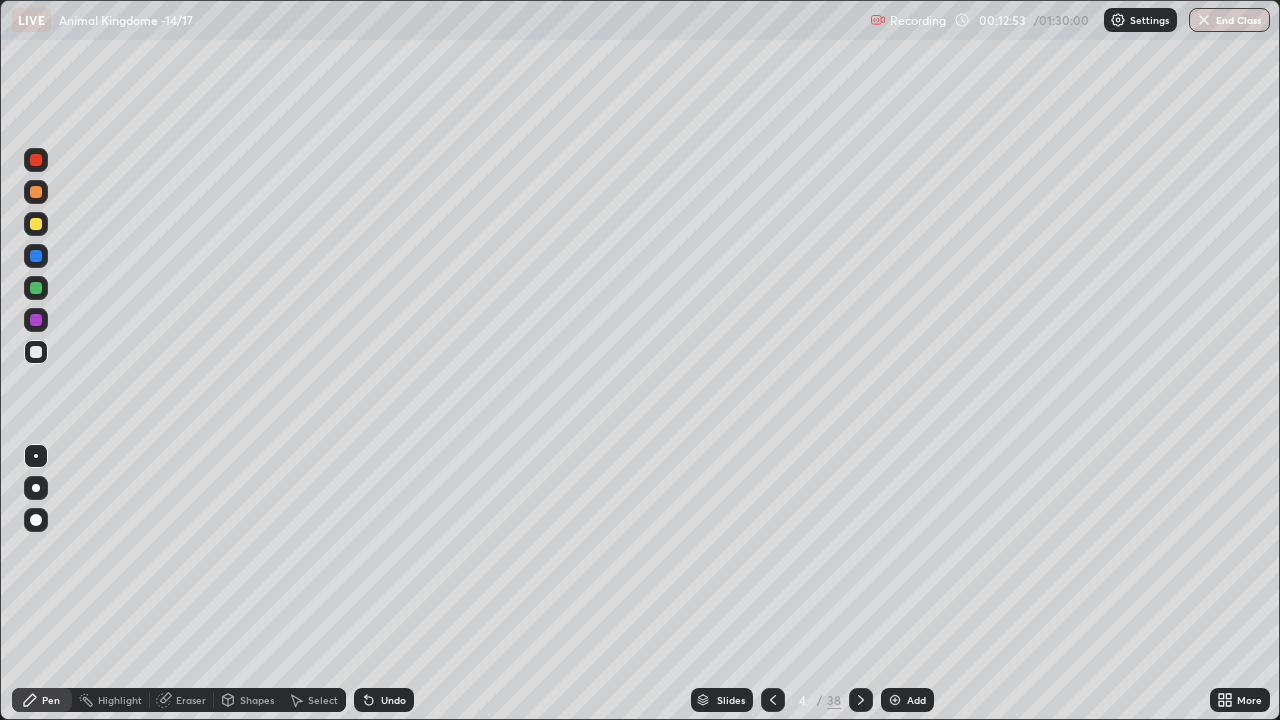 click 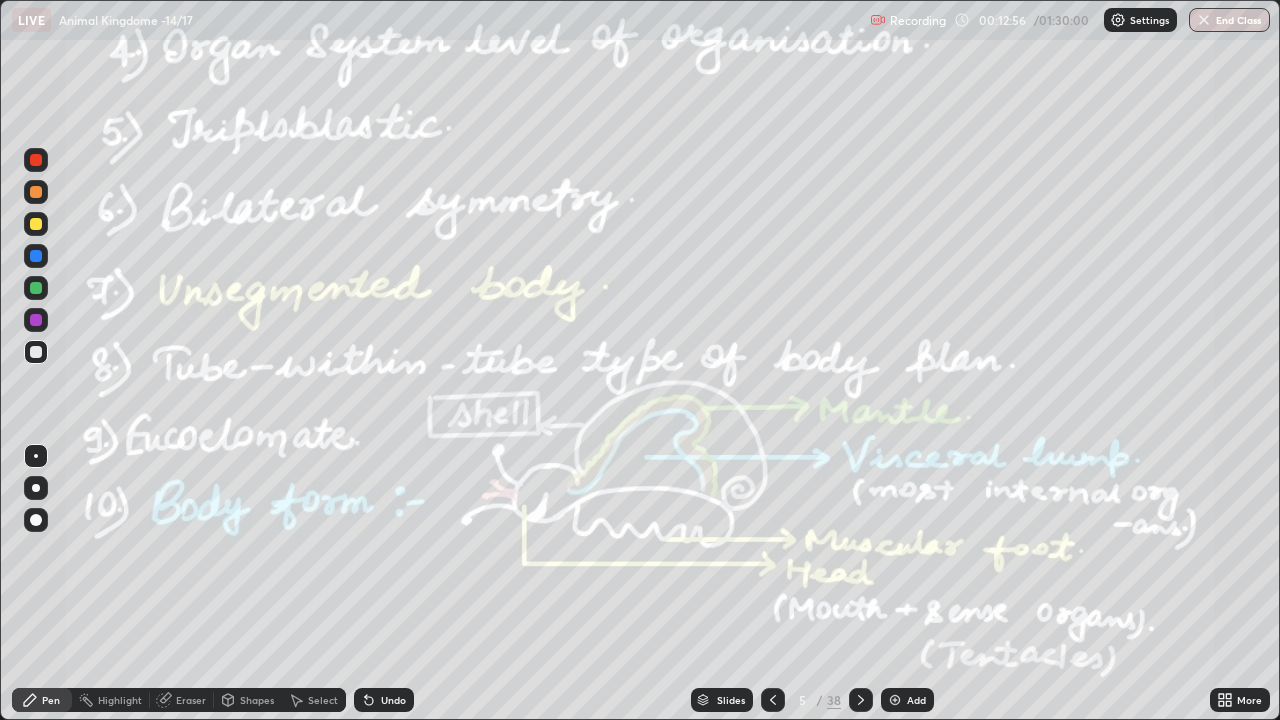 click on "Slides" at bounding box center [731, 700] 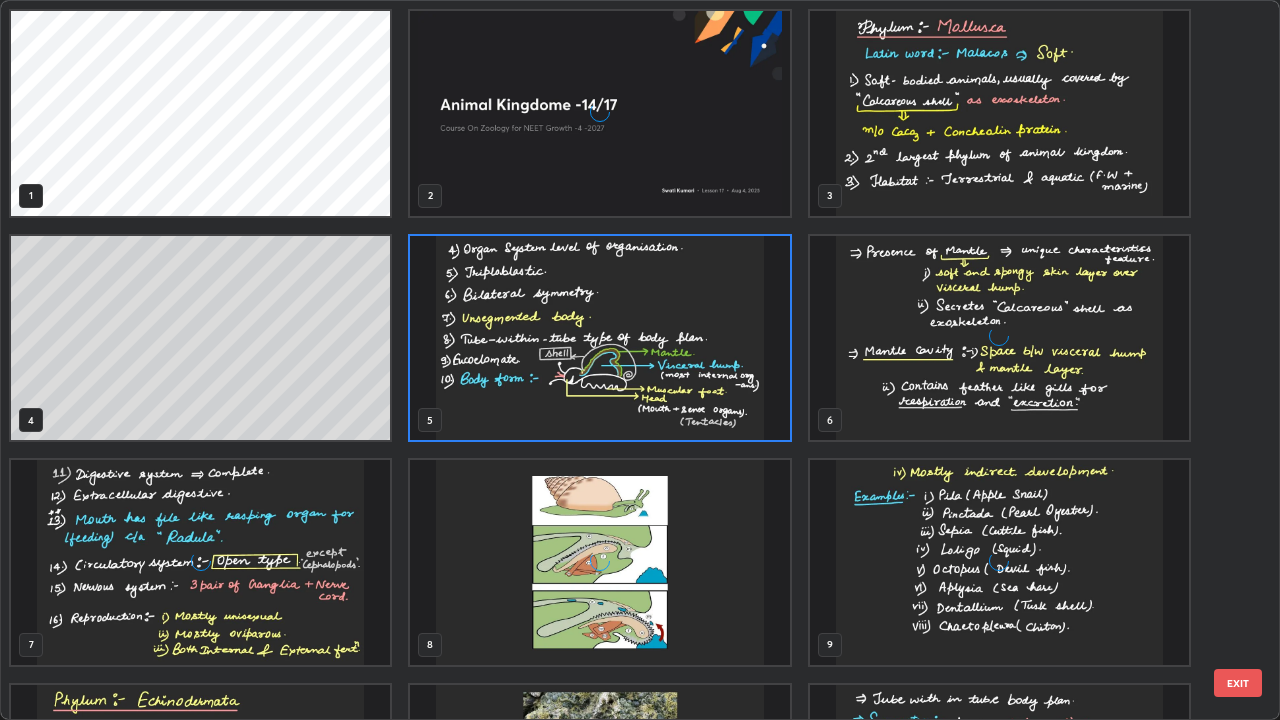scroll, scrollTop: 7, scrollLeft: 11, axis: both 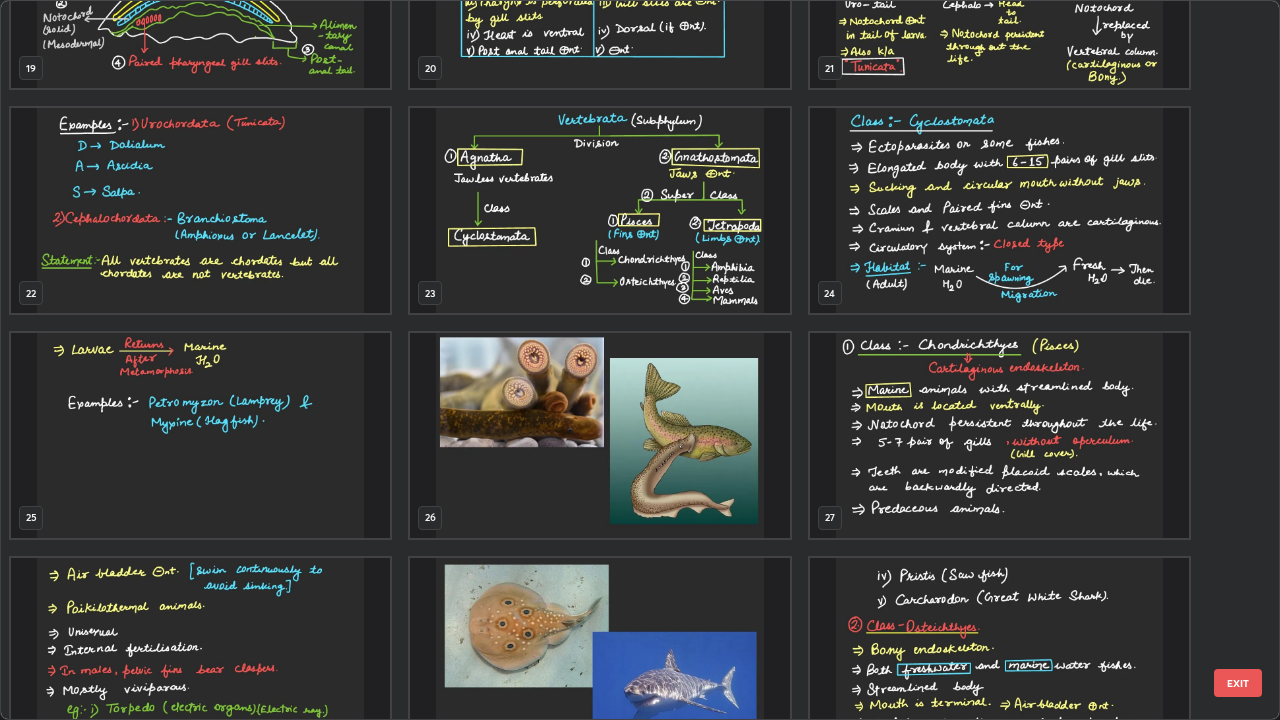 click at bounding box center (599, 210) 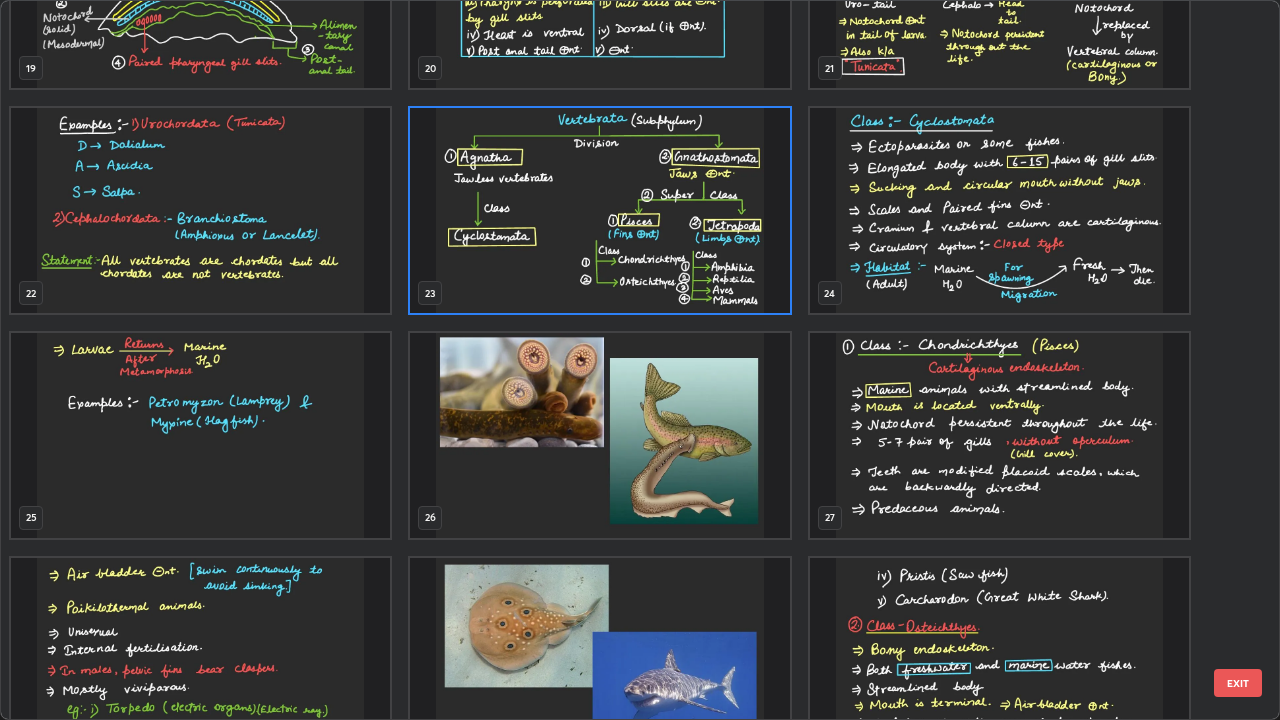 click at bounding box center [599, 210] 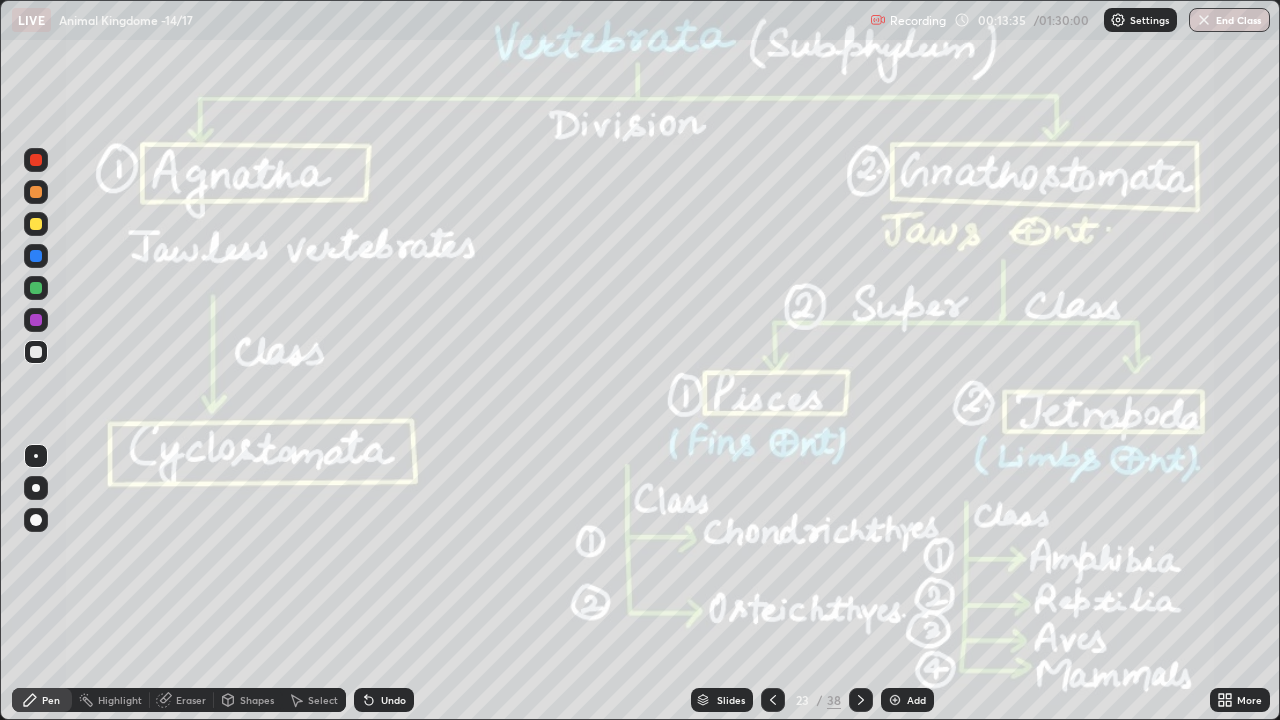 click at bounding box center [36, 224] 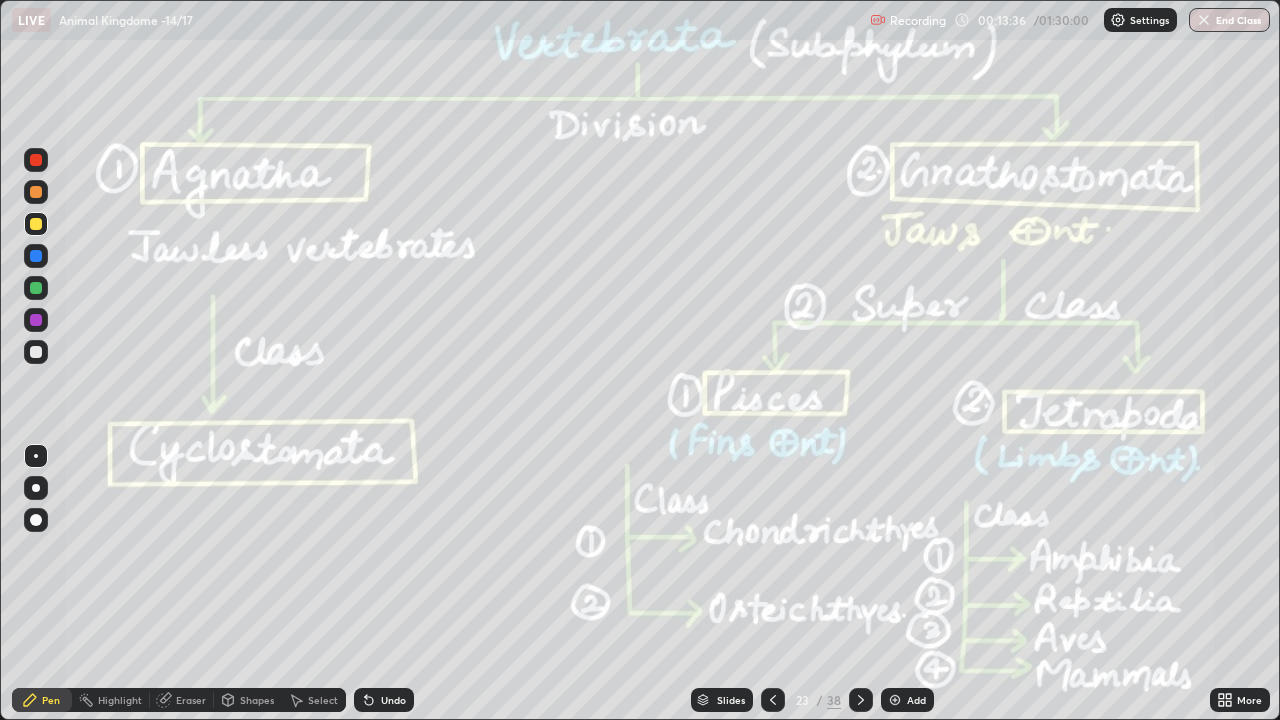 click on "Highlight" at bounding box center [111, 700] 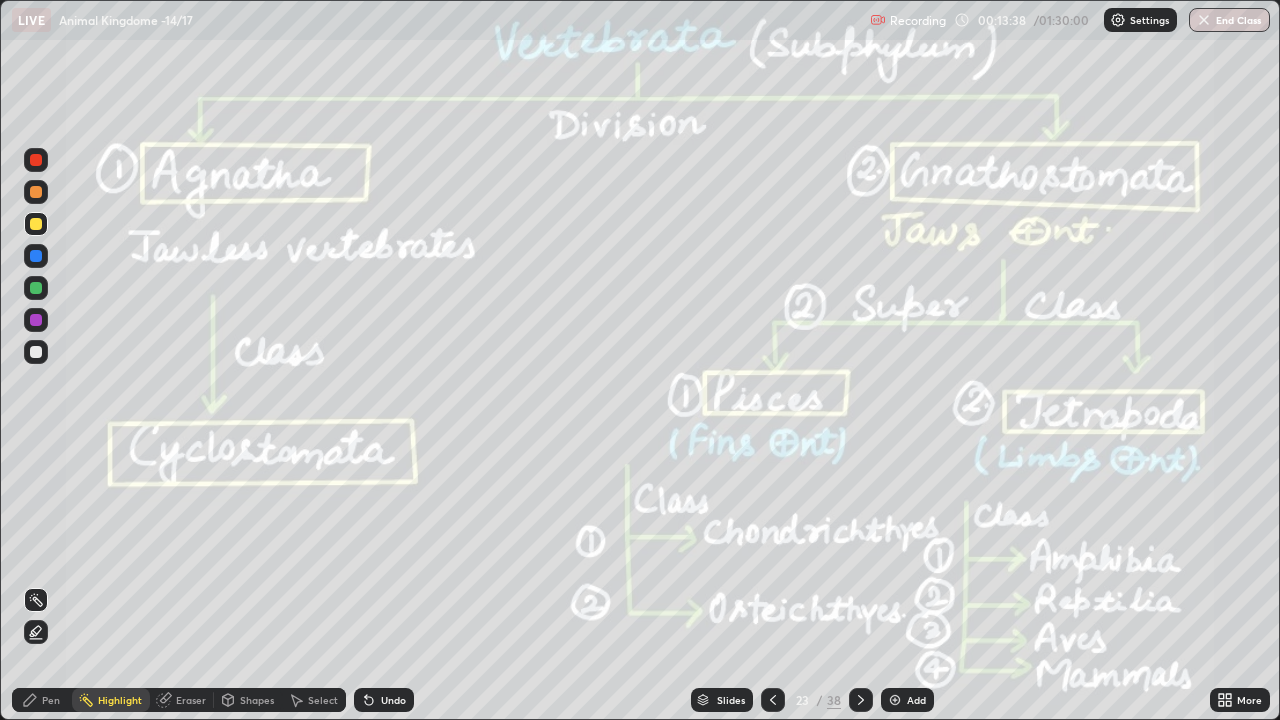 click at bounding box center (36, 320) 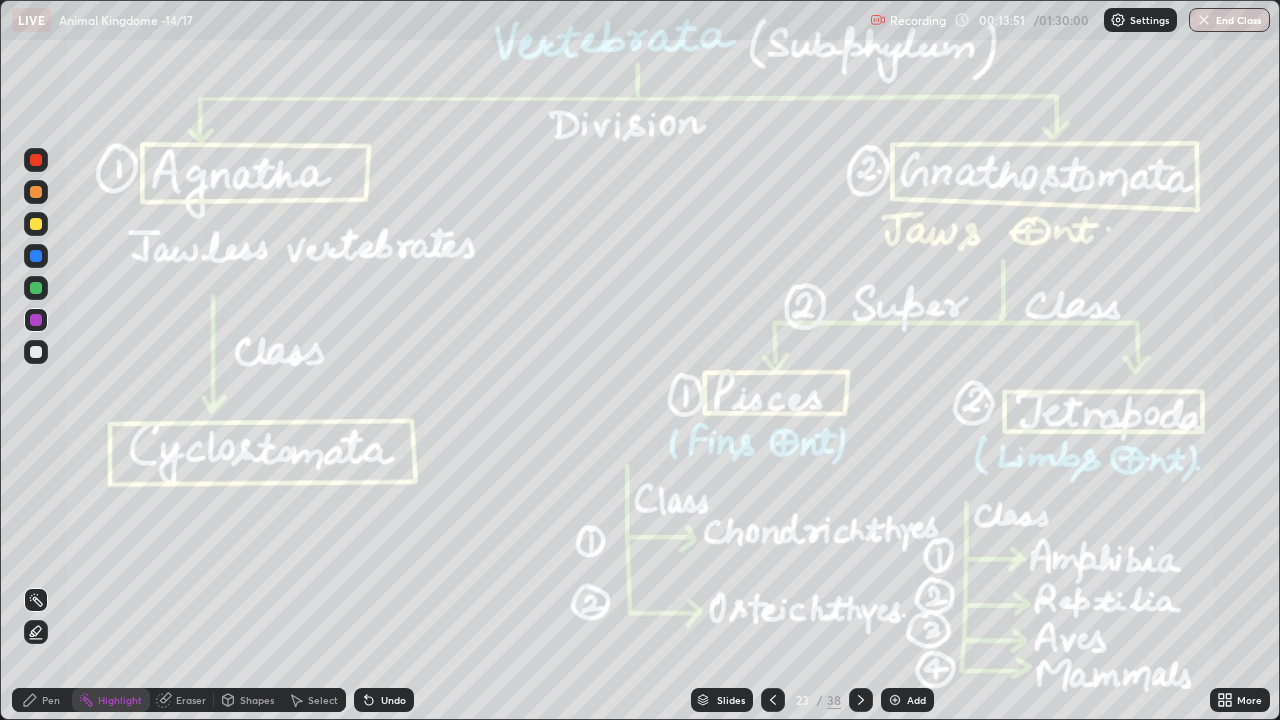 click on "Add" at bounding box center (907, 700) 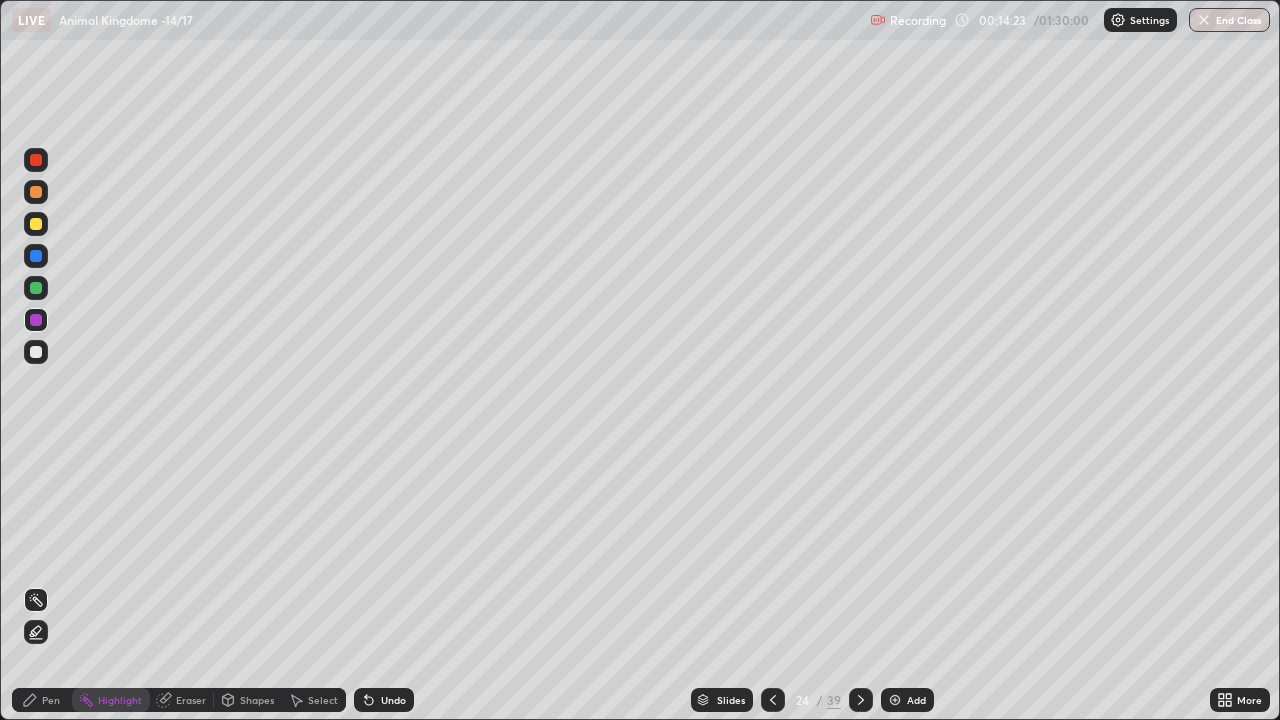 click 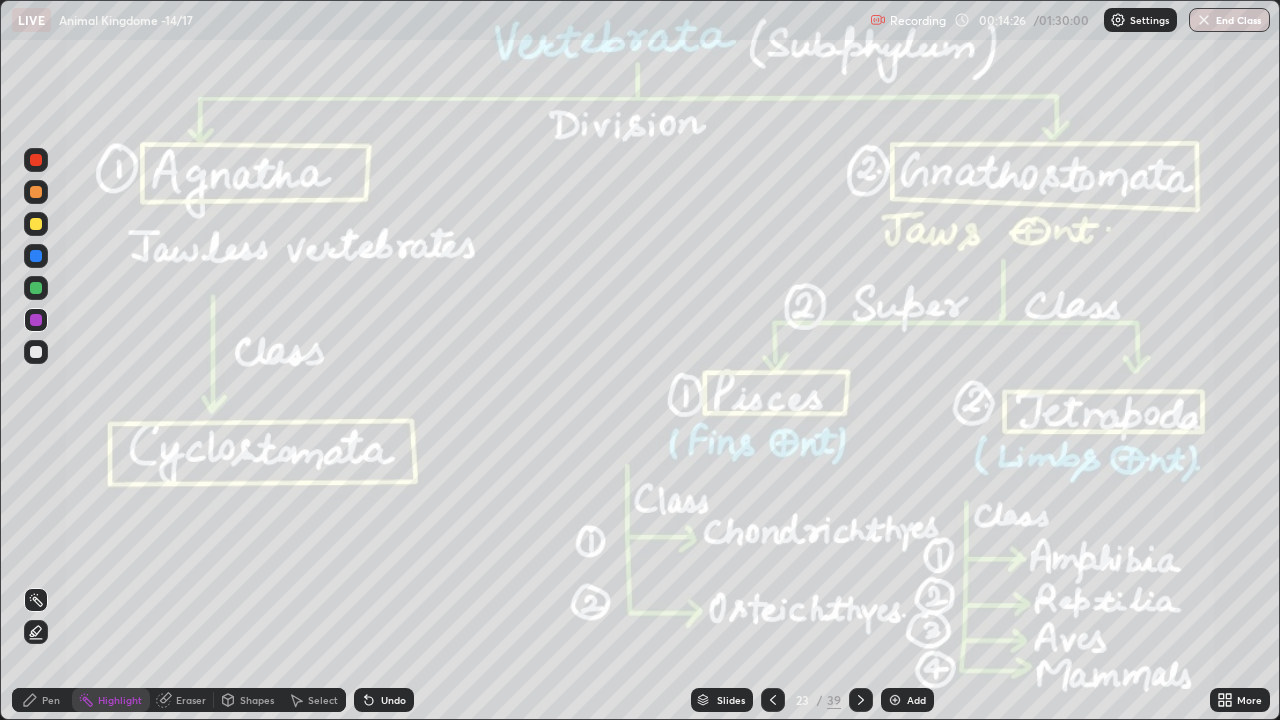click at bounding box center (36, 192) 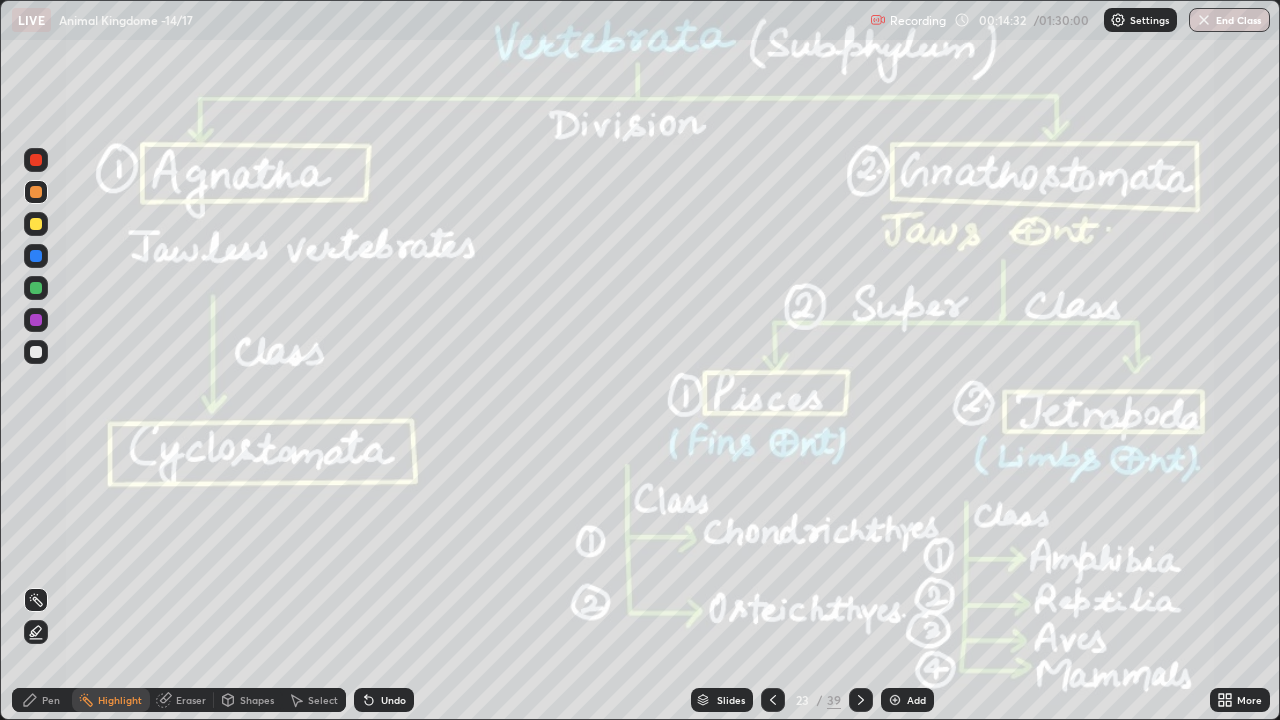 click at bounding box center (36, 288) 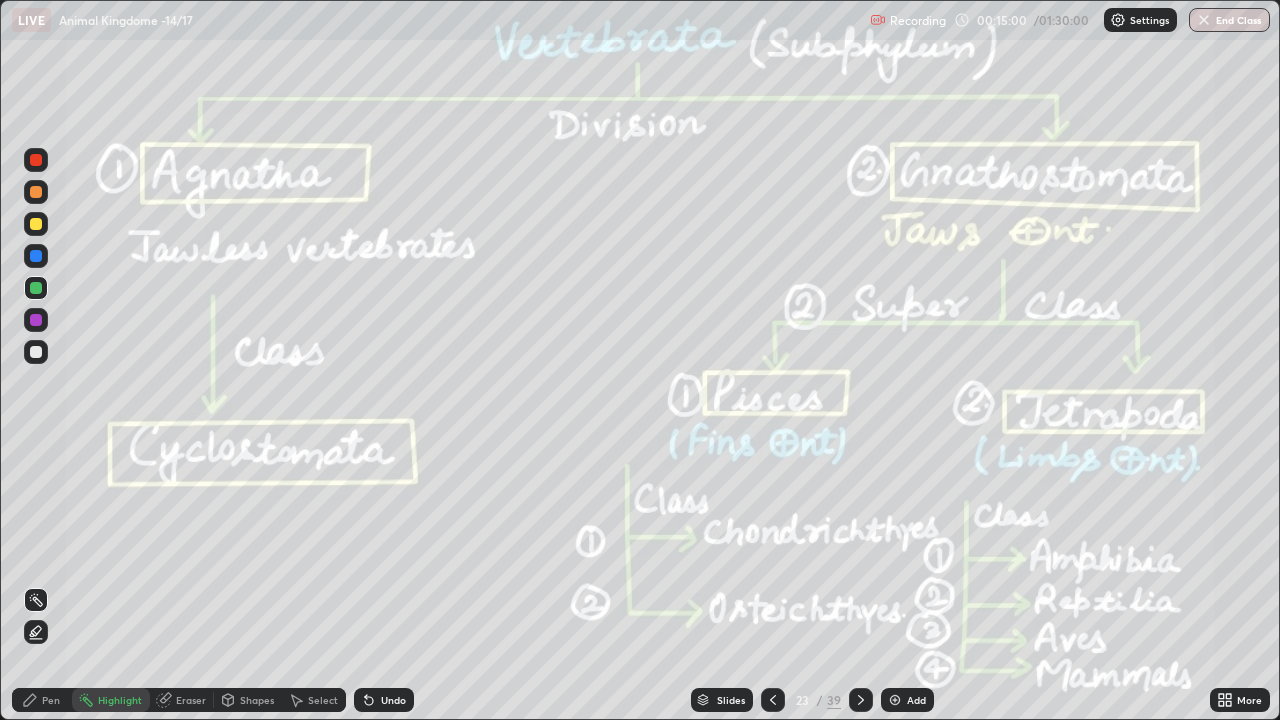 click at bounding box center [895, 700] 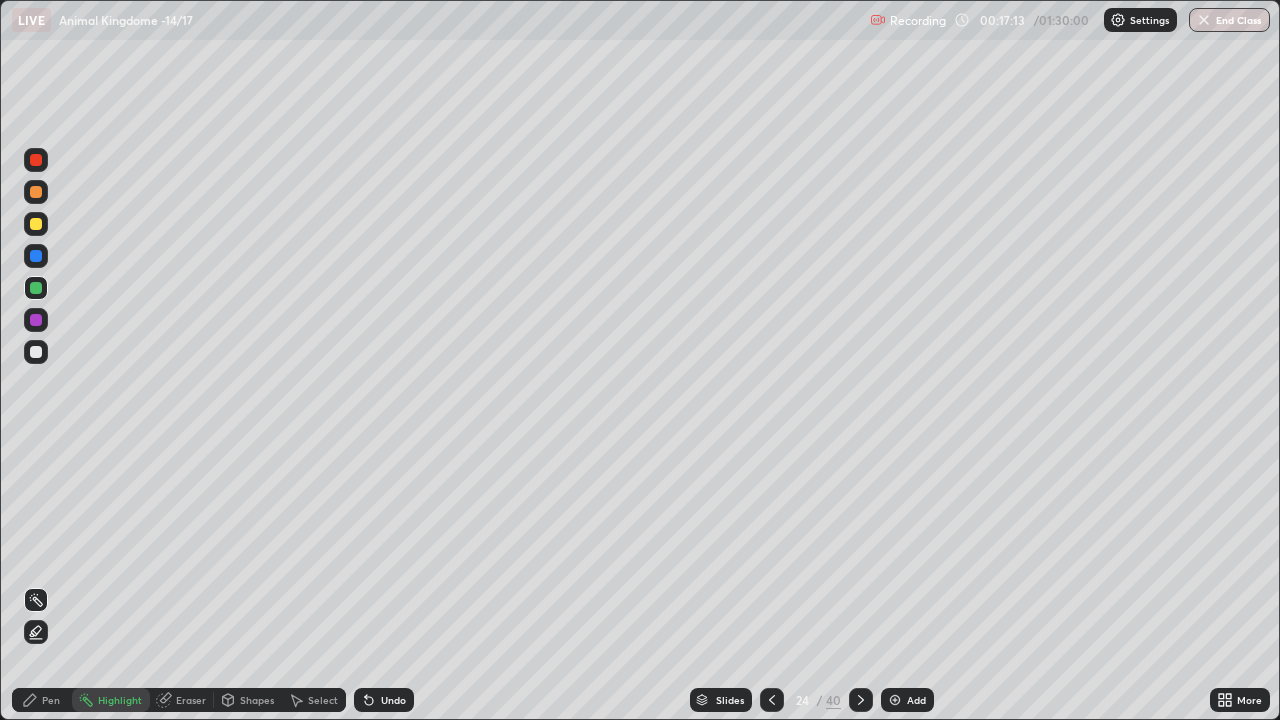 click 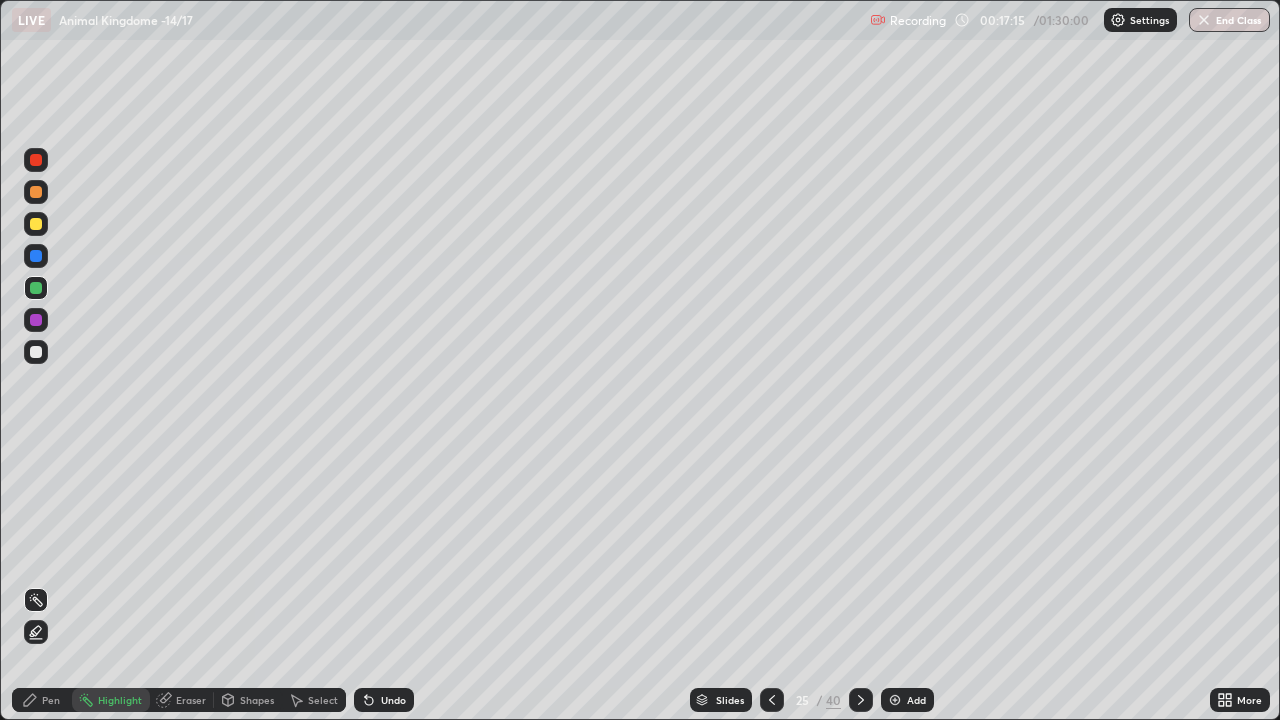 click 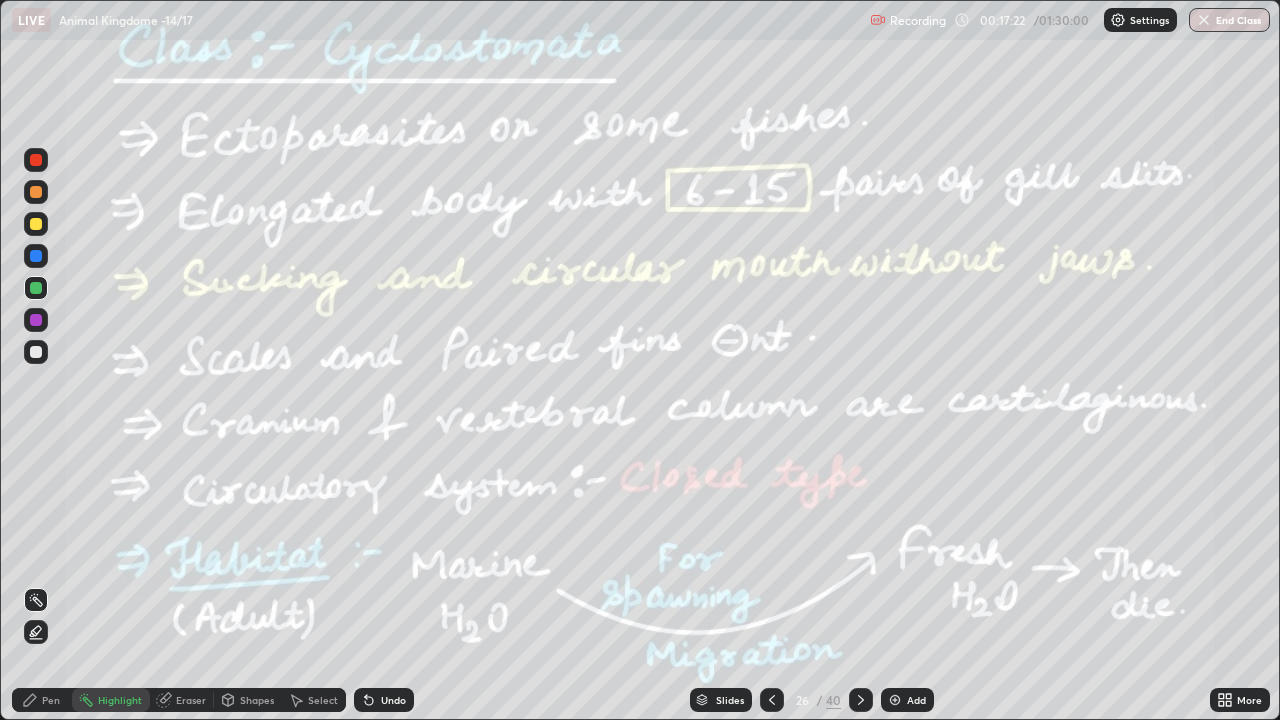 click at bounding box center (36, 320) 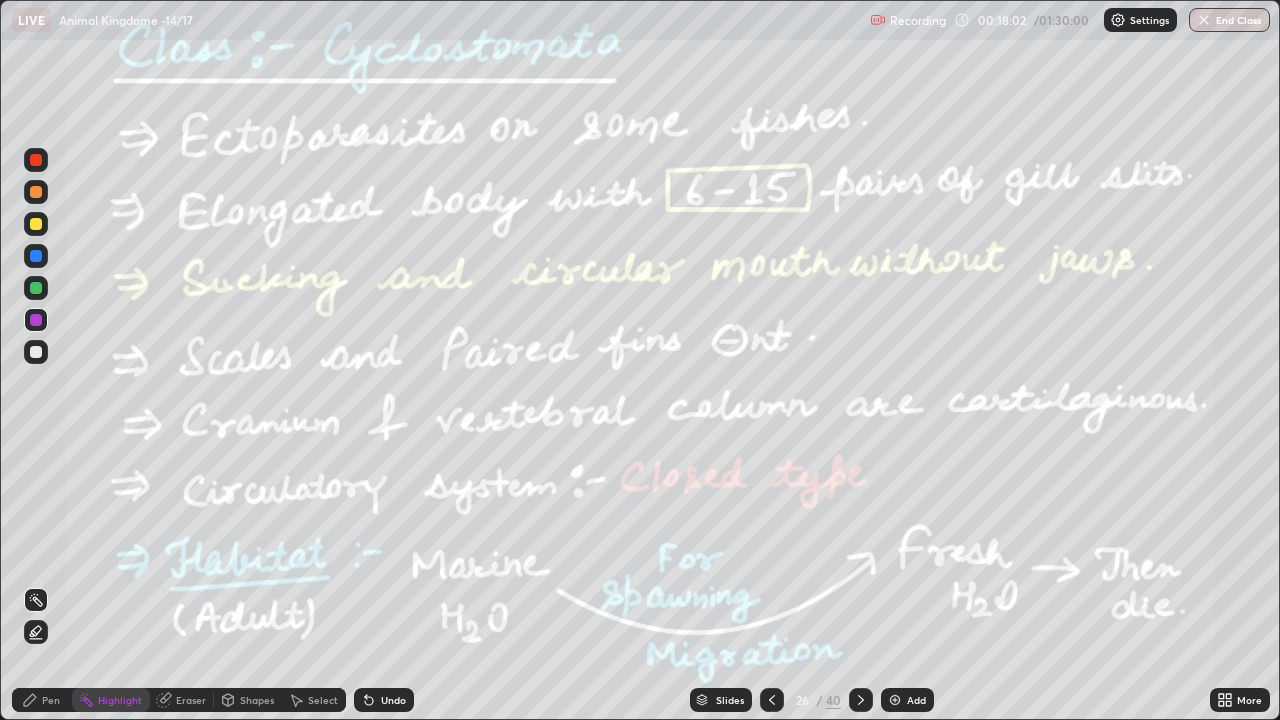 click at bounding box center (36, 160) 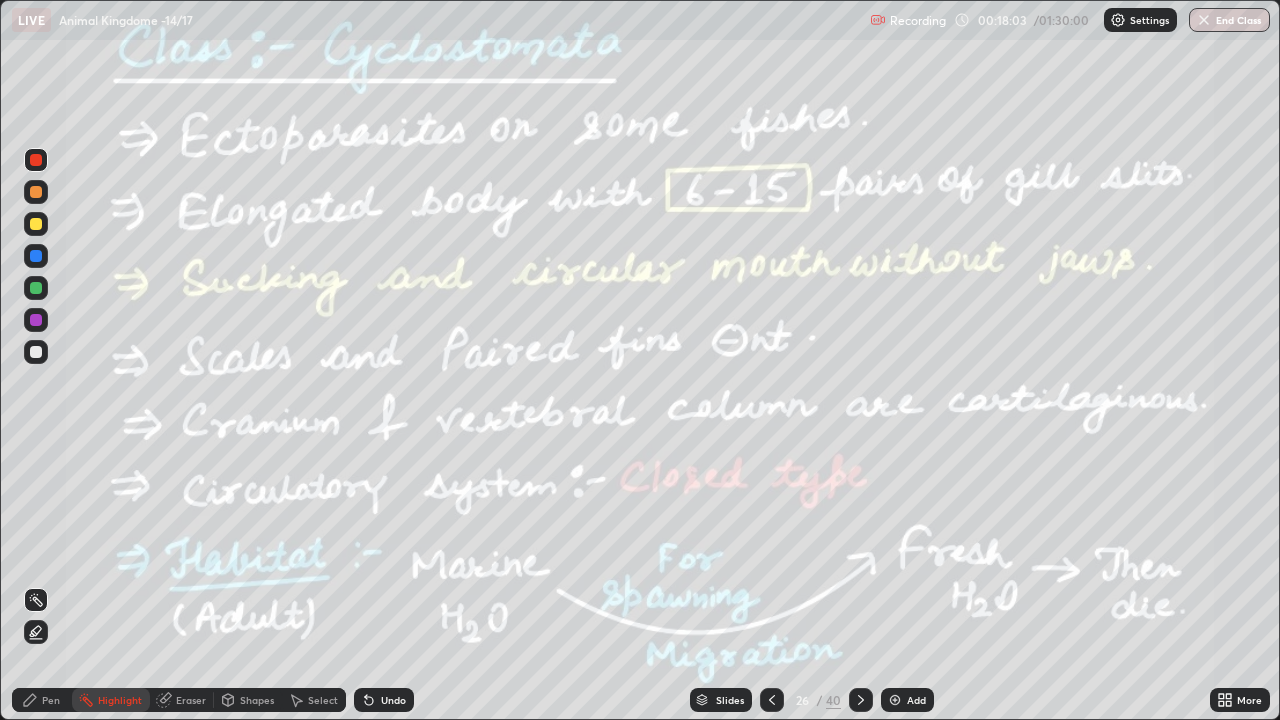 click on "Pen" at bounding box center (51, 700) 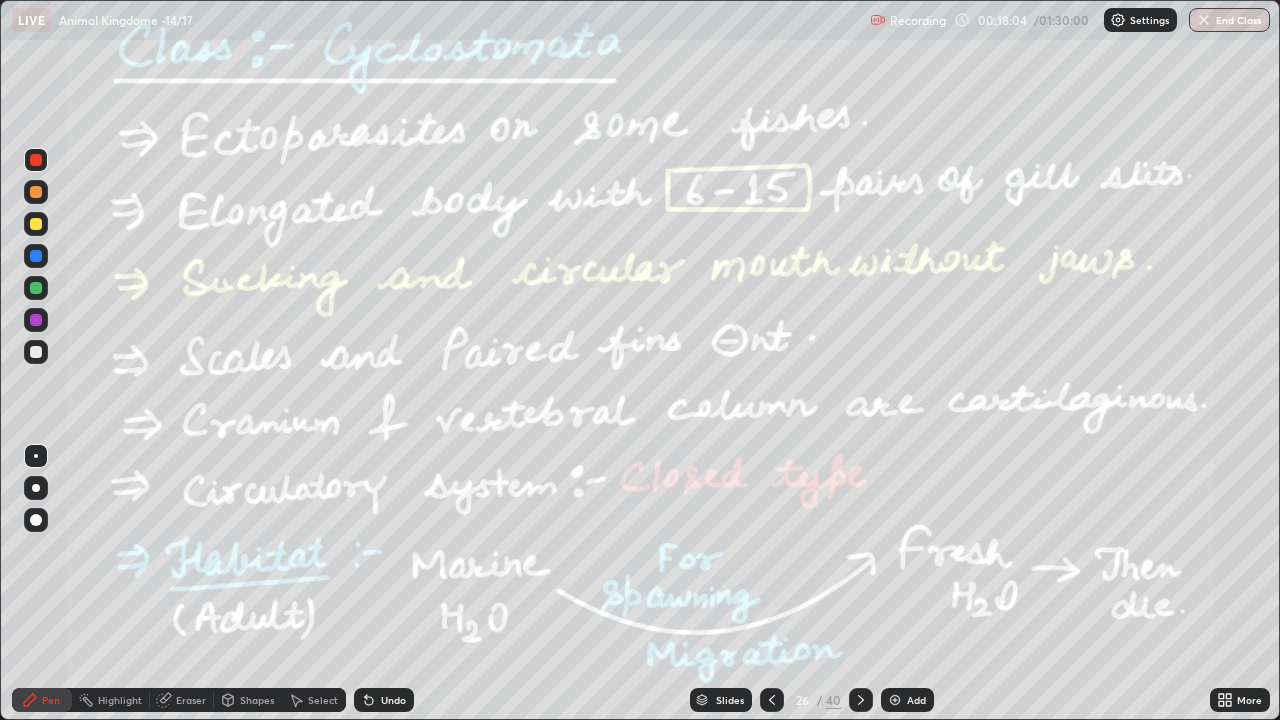 click 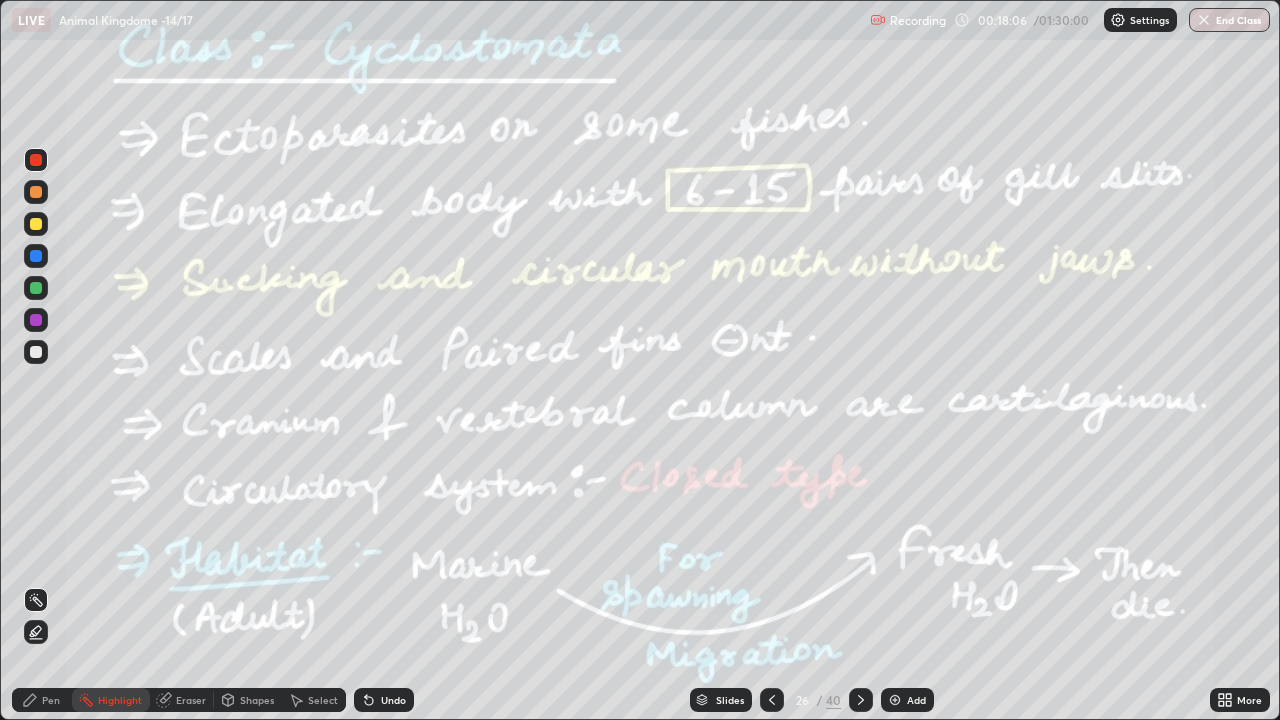 click at bounding box center (36, 320) 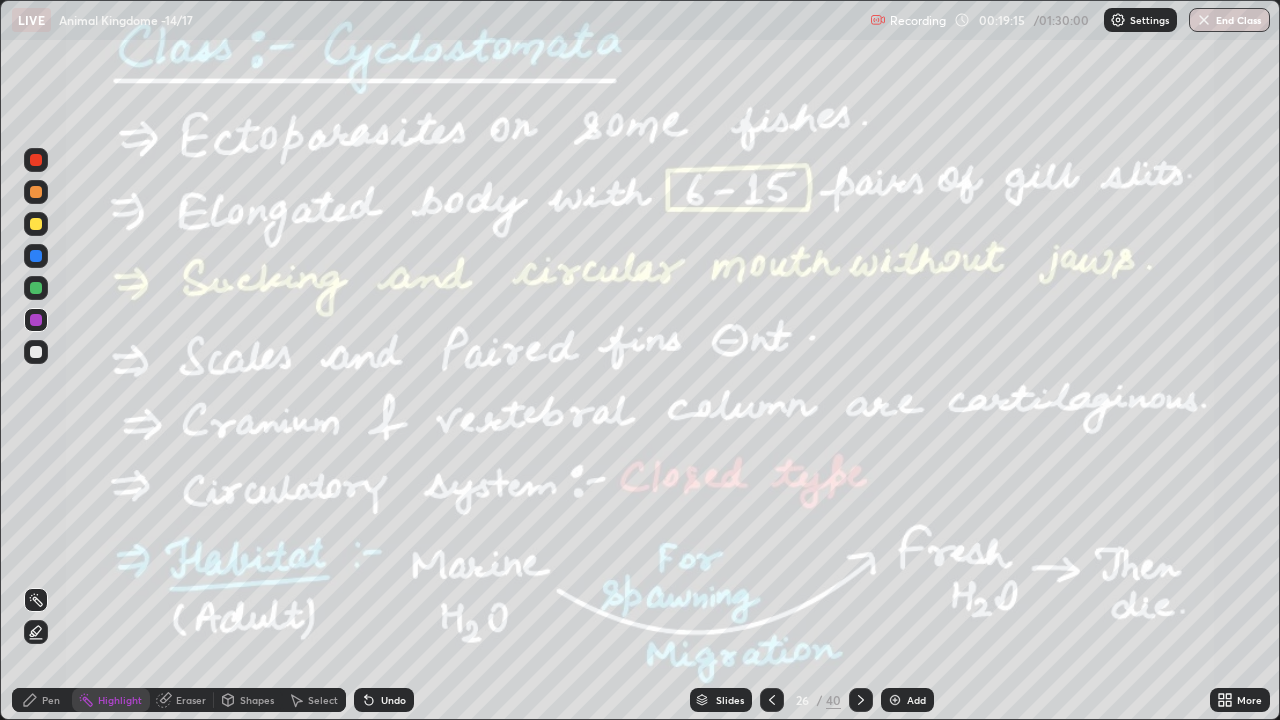 click 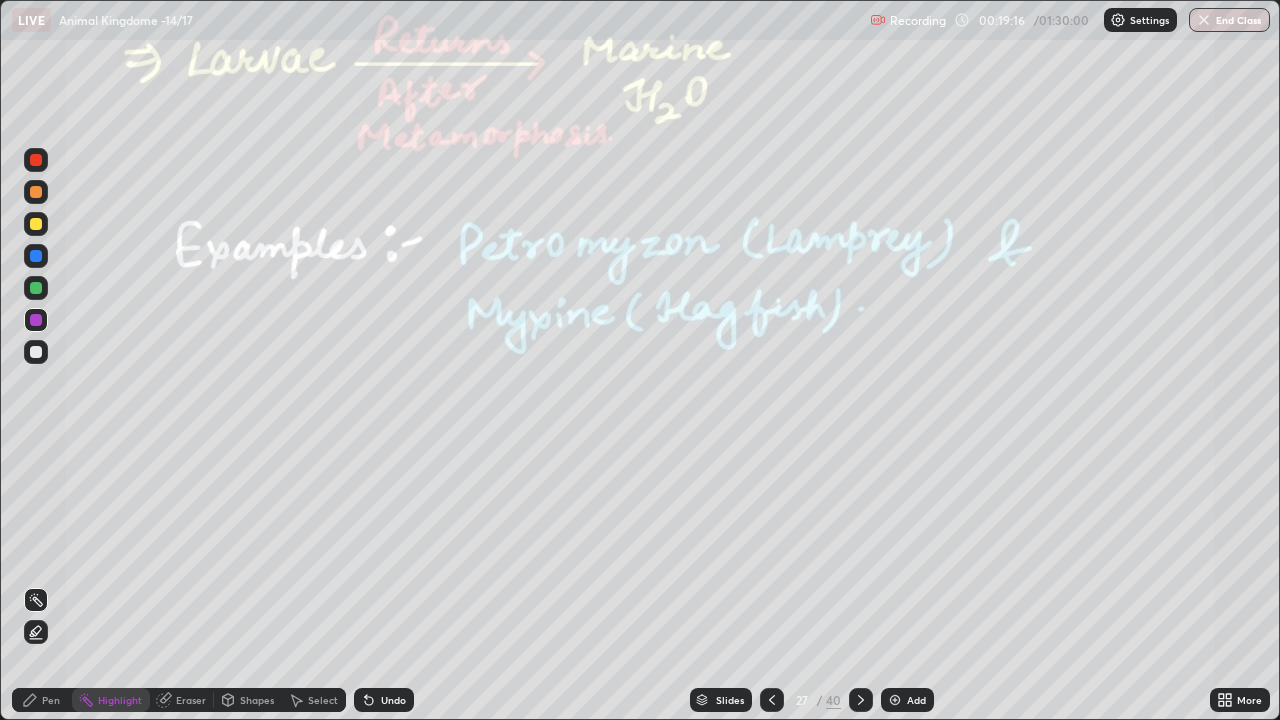 click 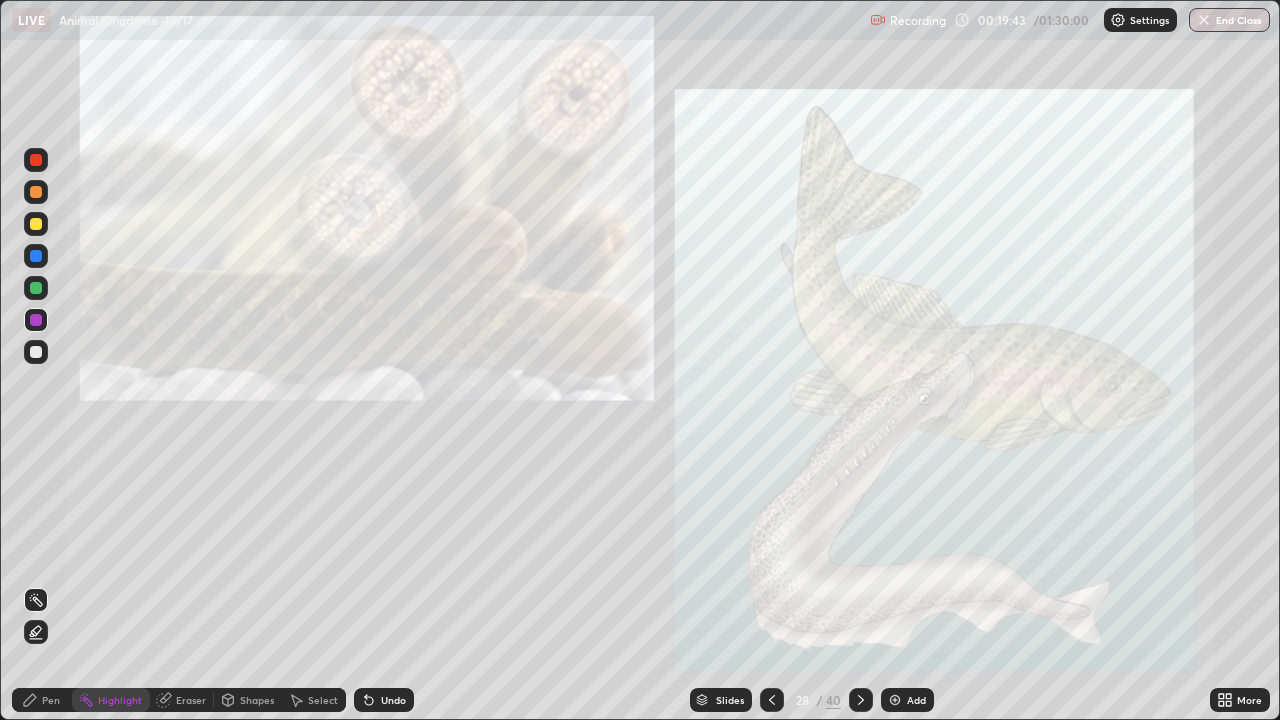 click 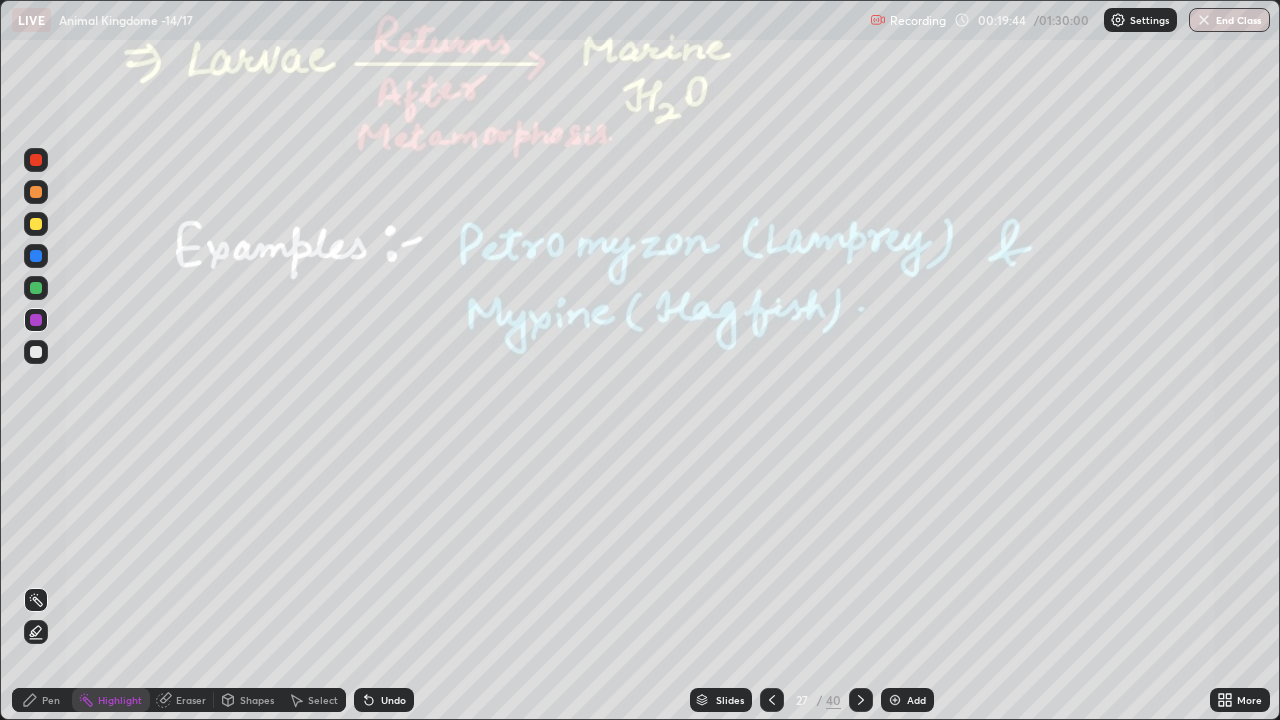 click at bounding box center (772, 700) 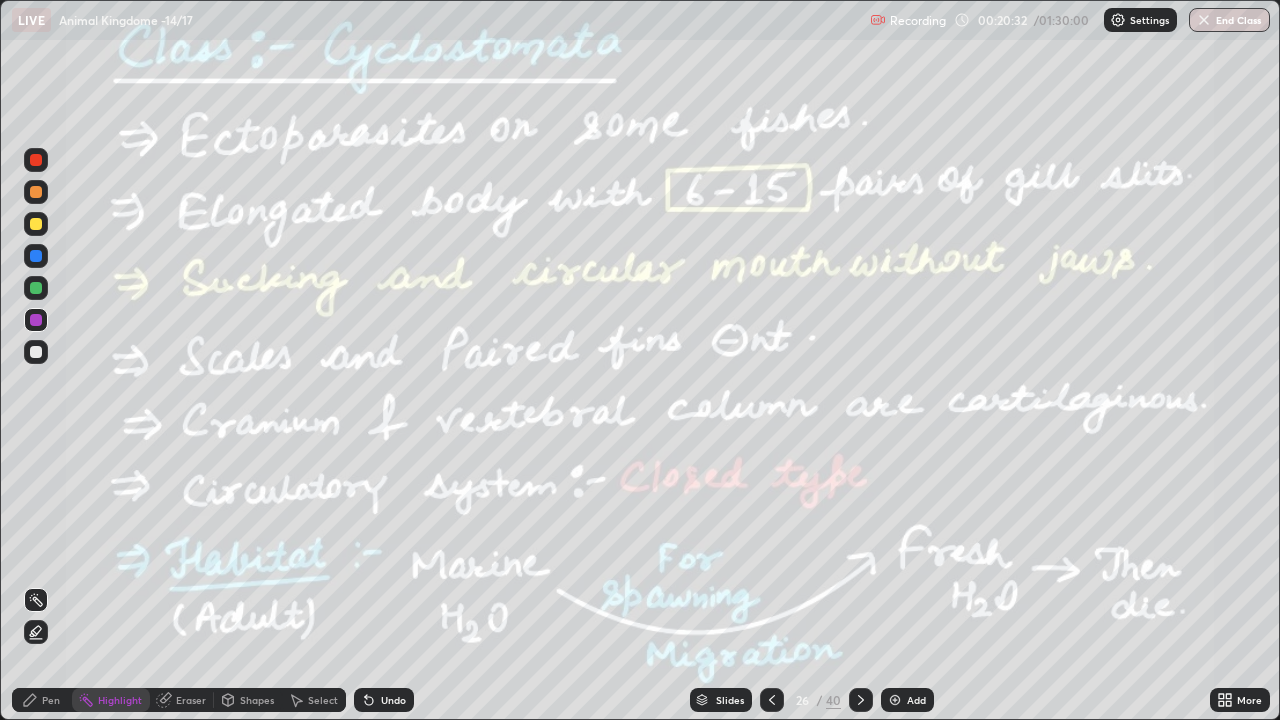 click at bounding box center [36, 288] 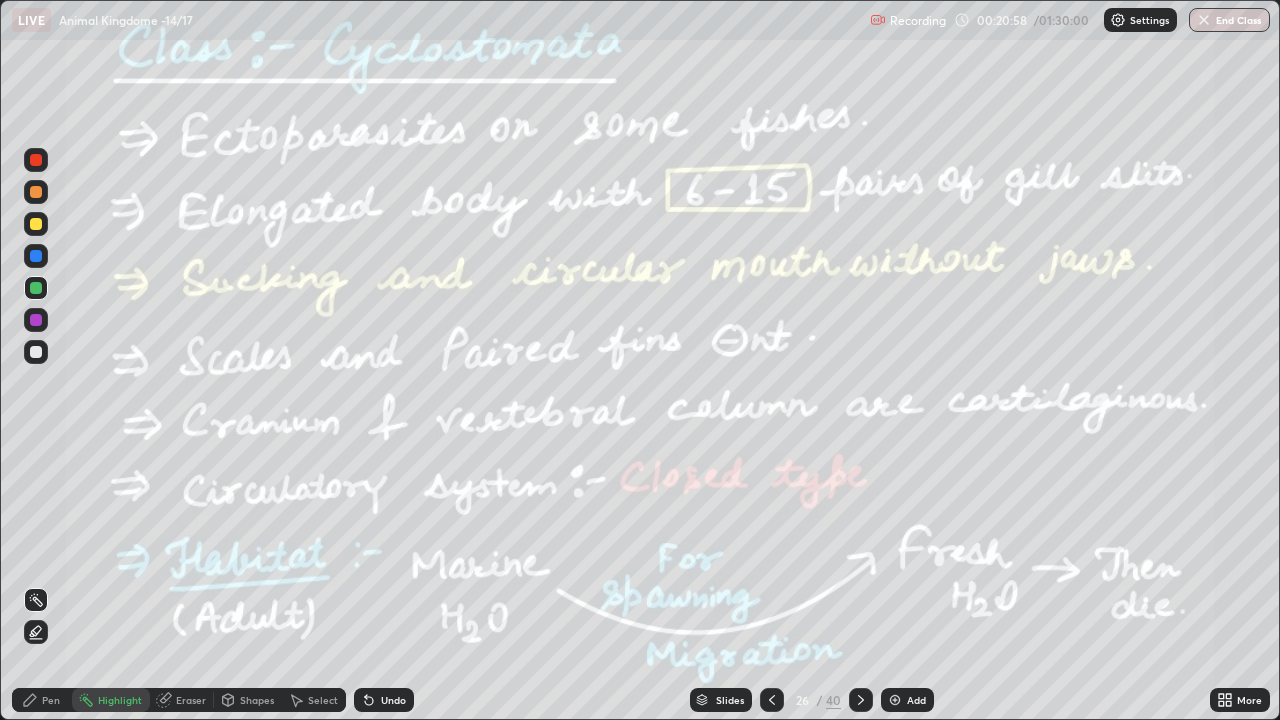 click 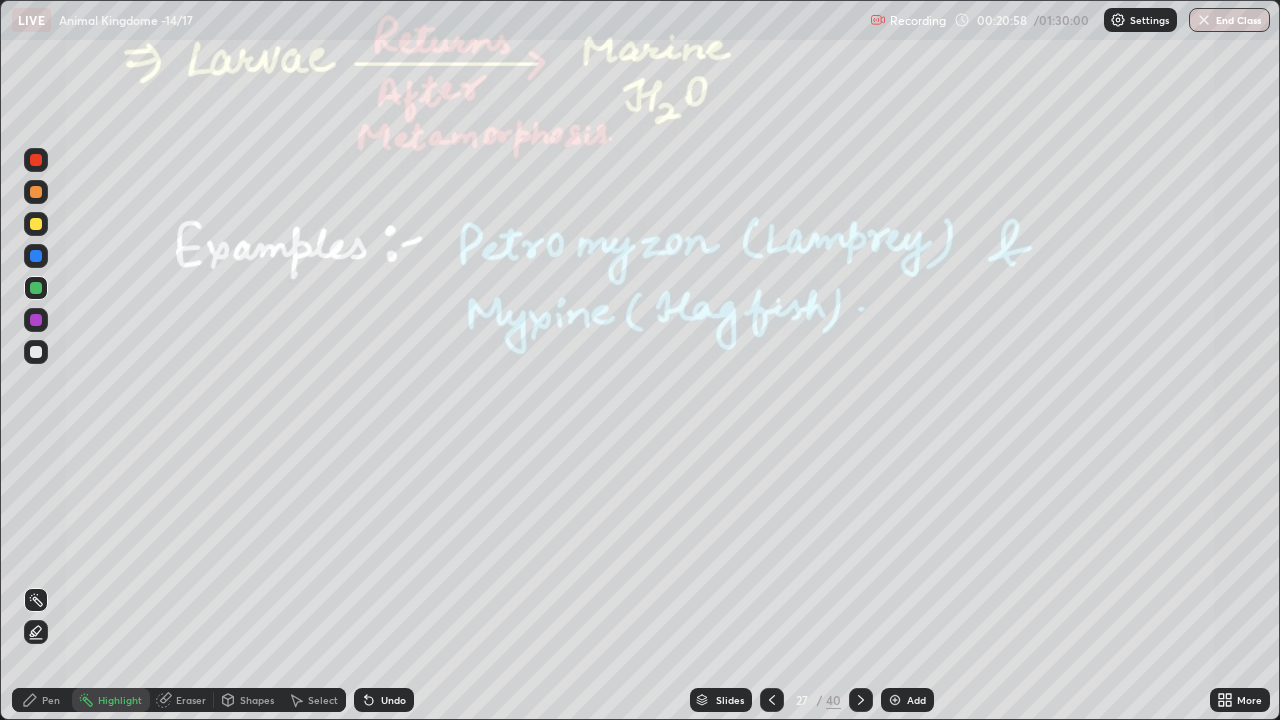 click 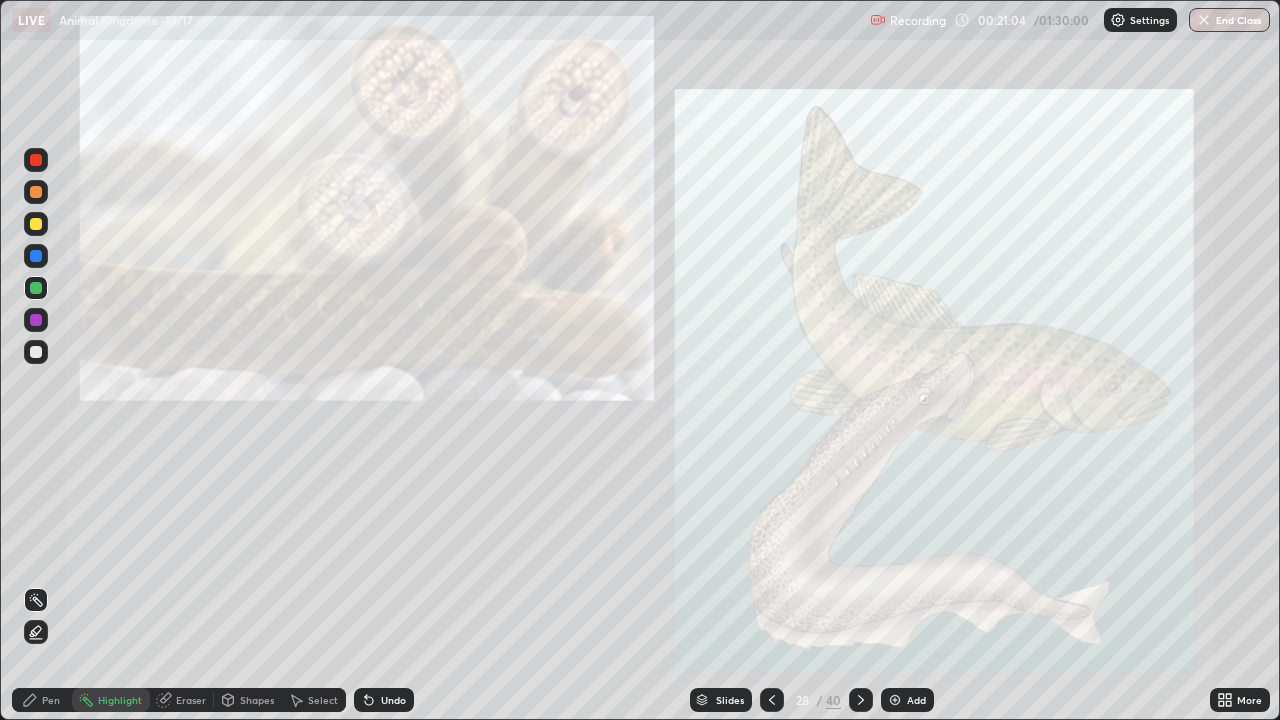 click at bounding box center (36, 160) 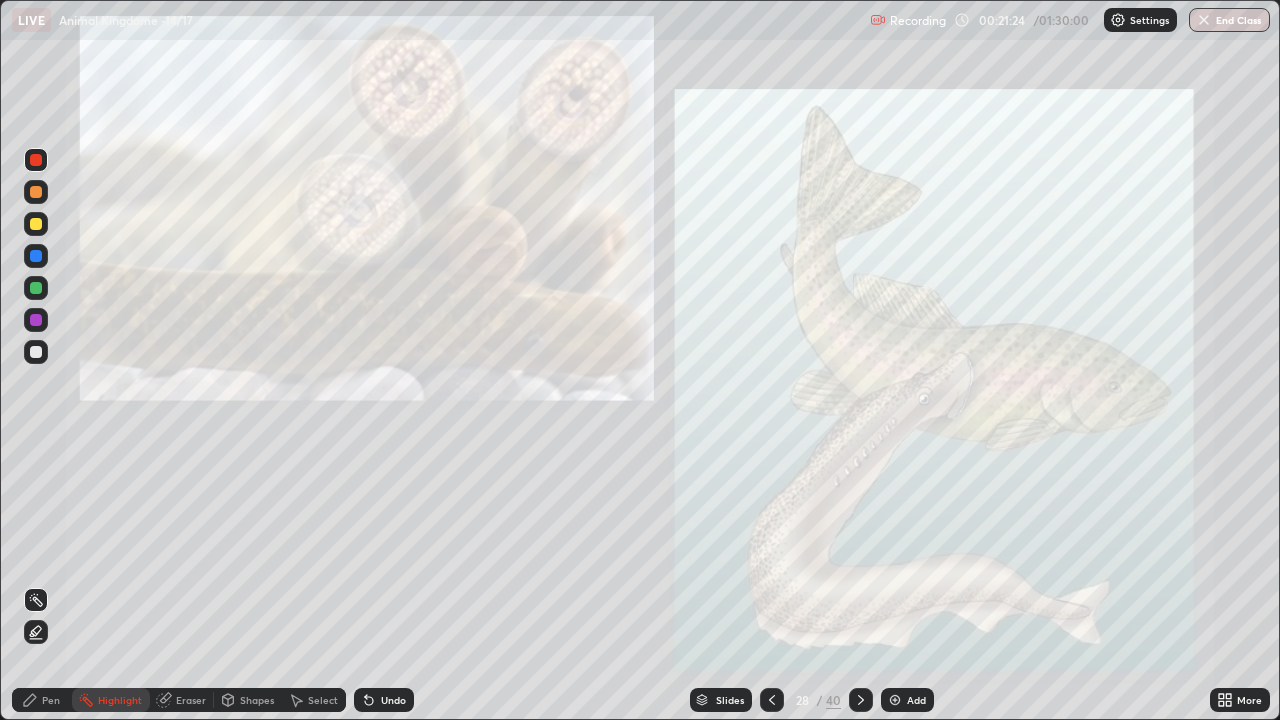 click 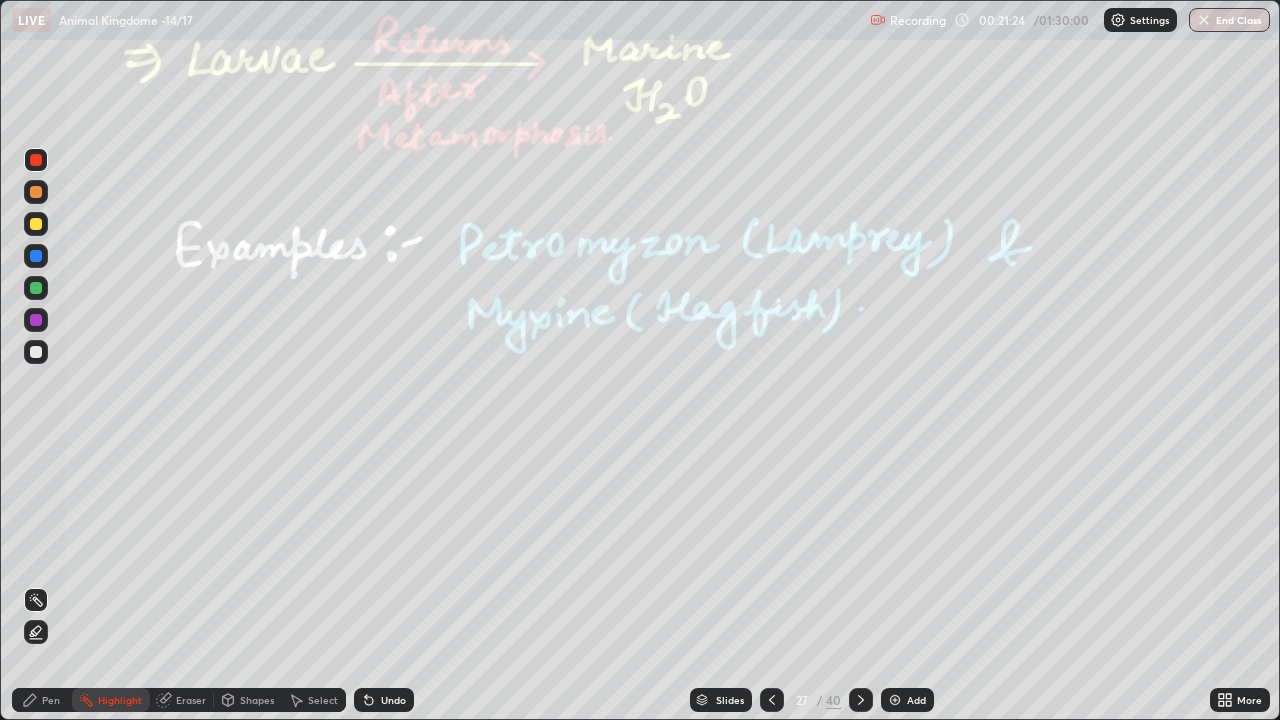 click 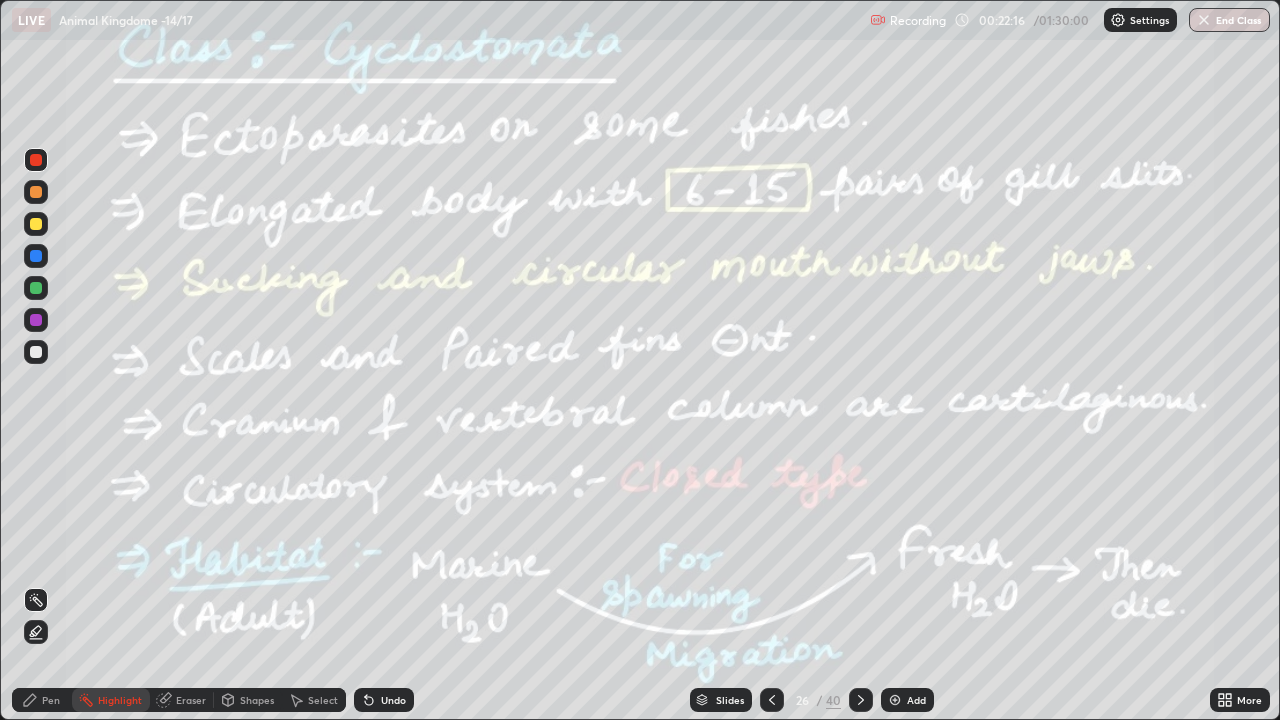 click at bounding box center [36, 320] 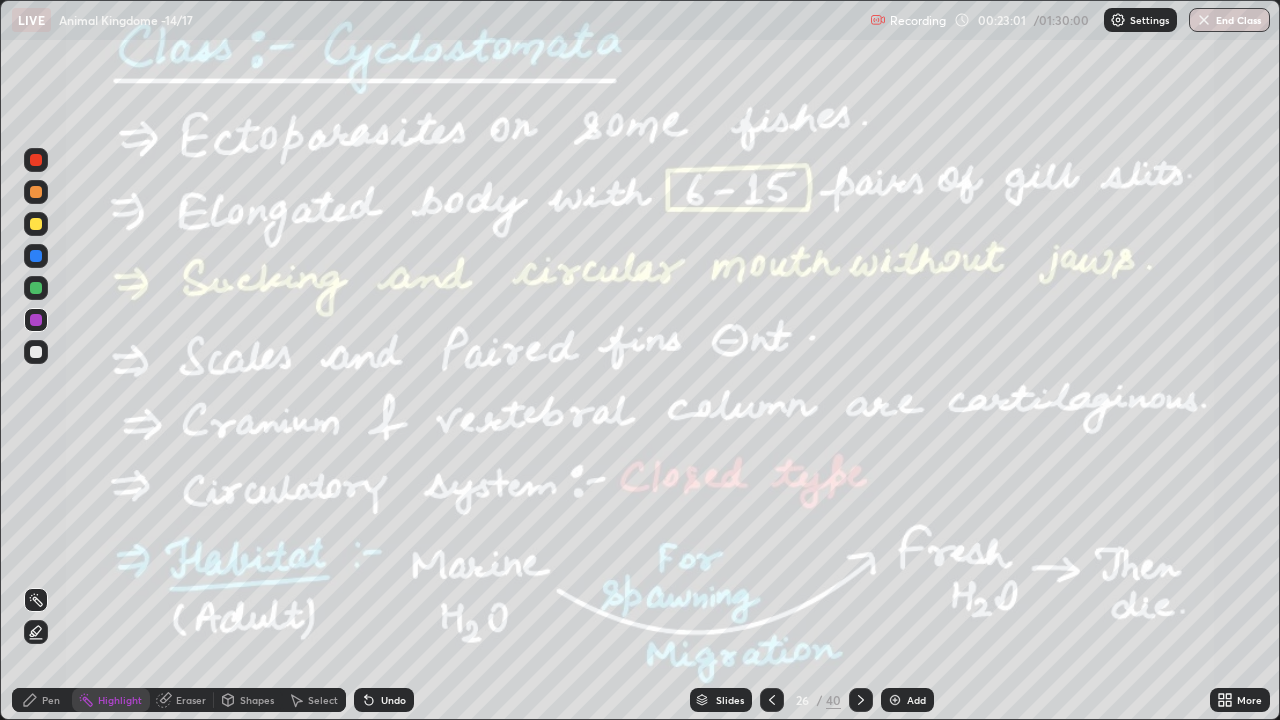 click 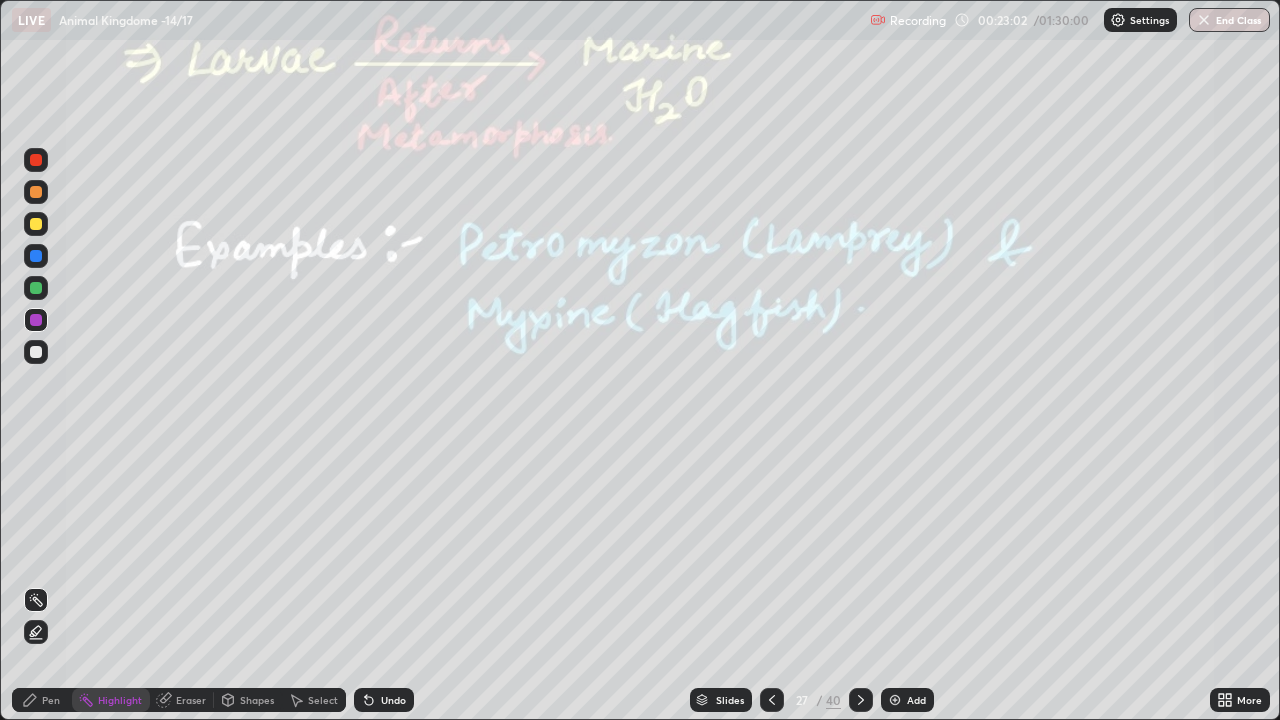 click 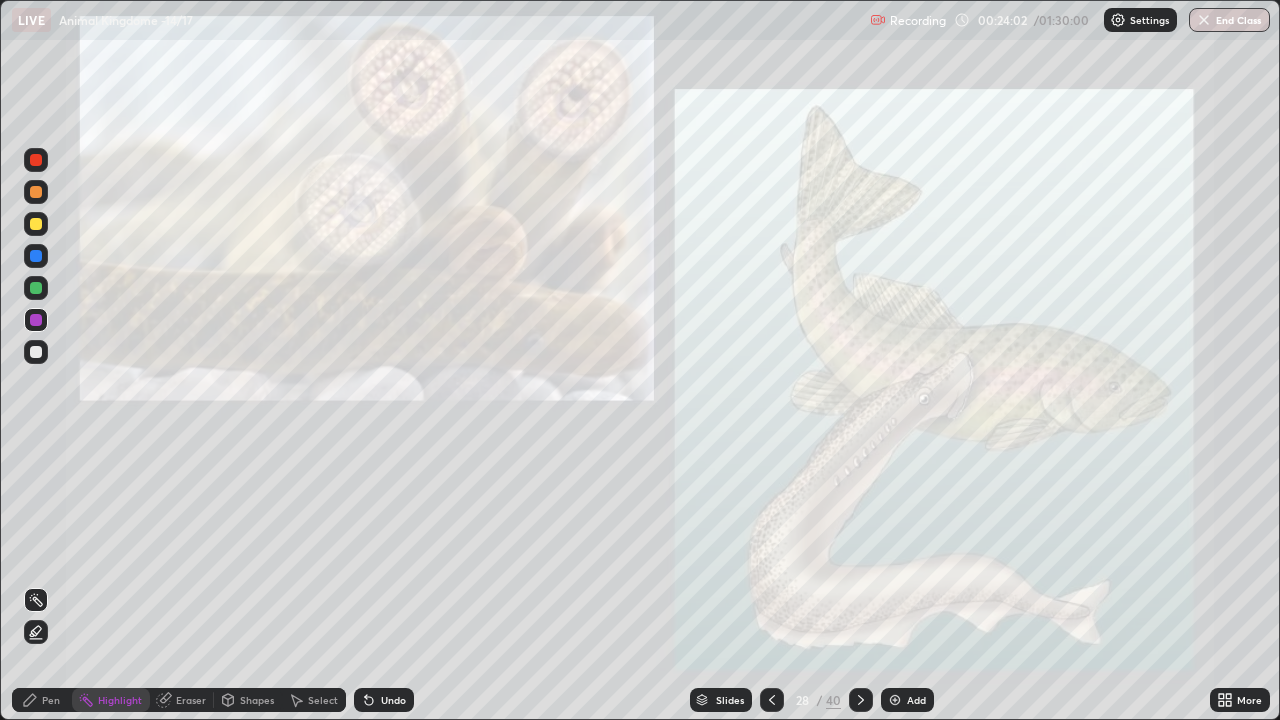click 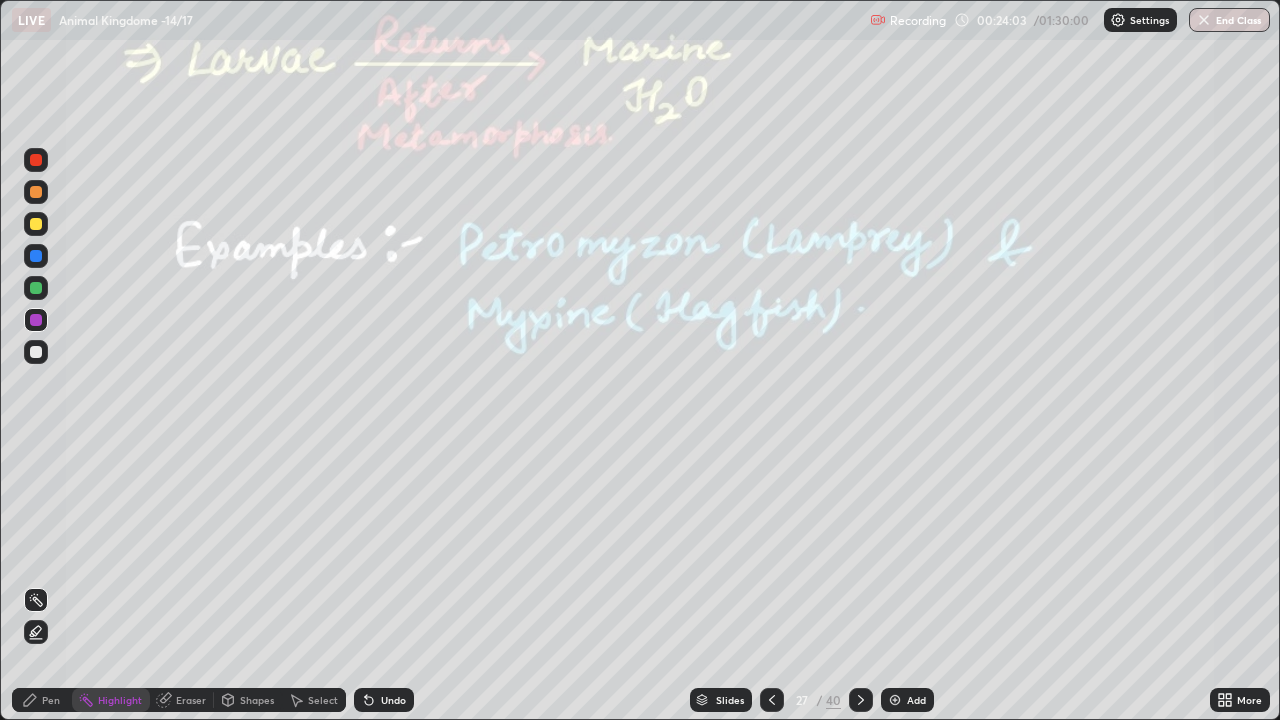 click 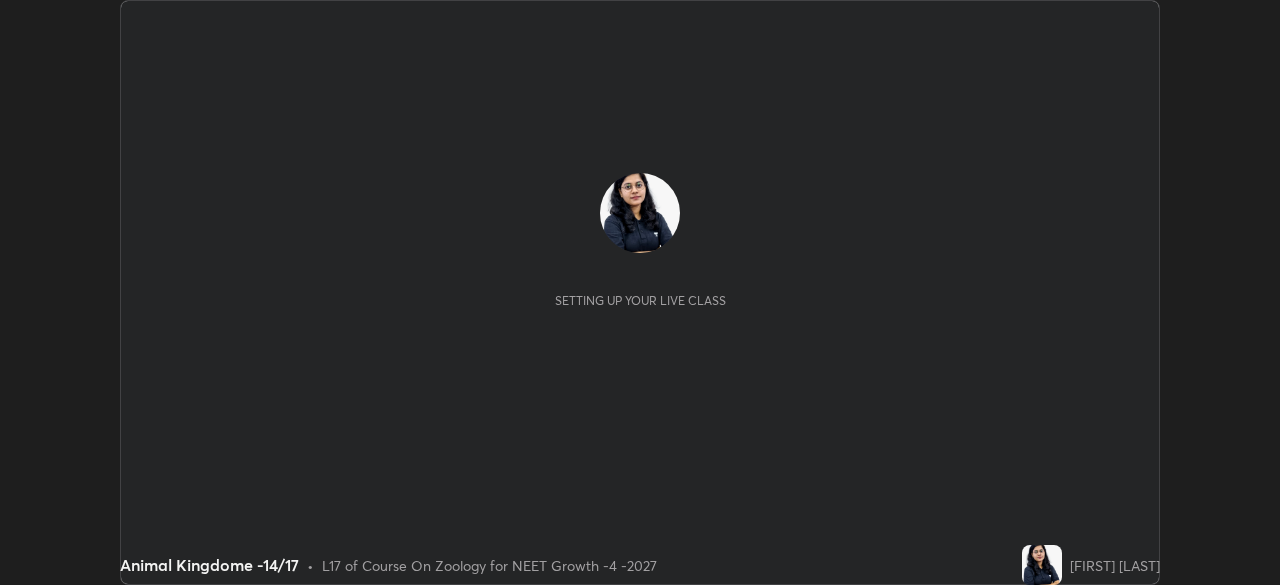 scroll, scrollTop: 0, scrollLeft: 0, axis: both 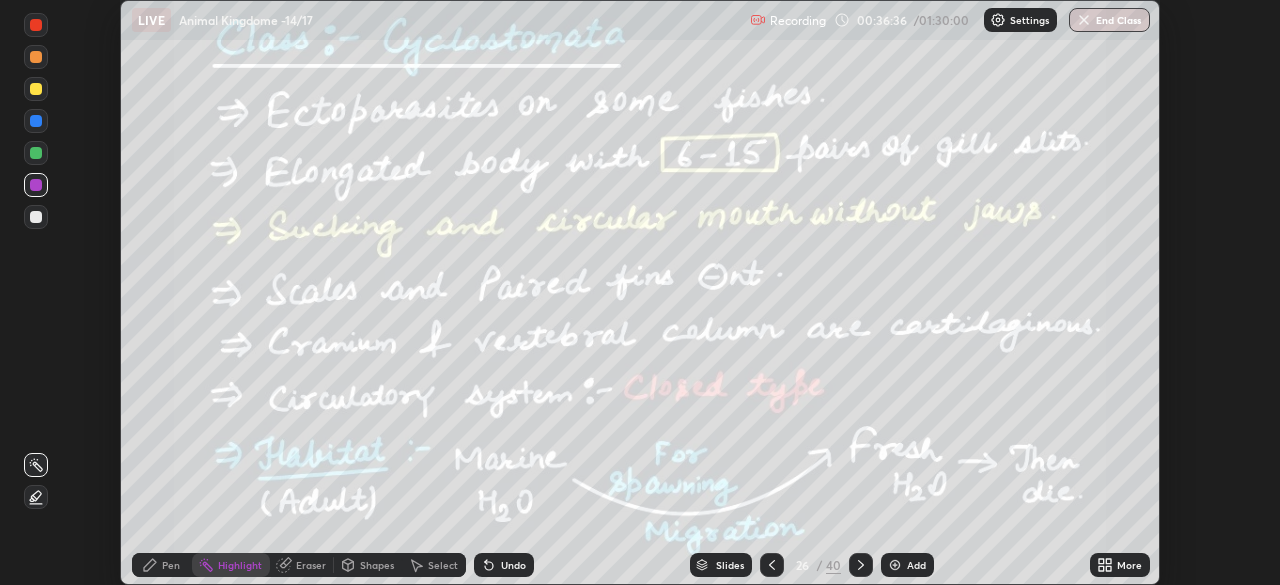 click 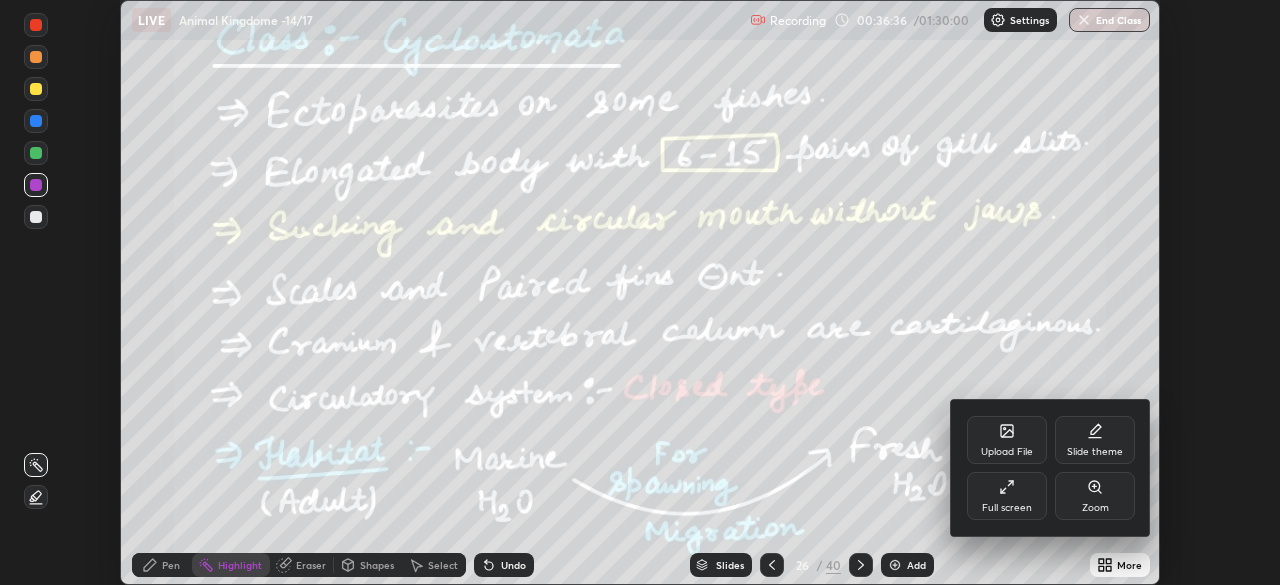 click on "Full screen" at bounding box center [1007, 496] 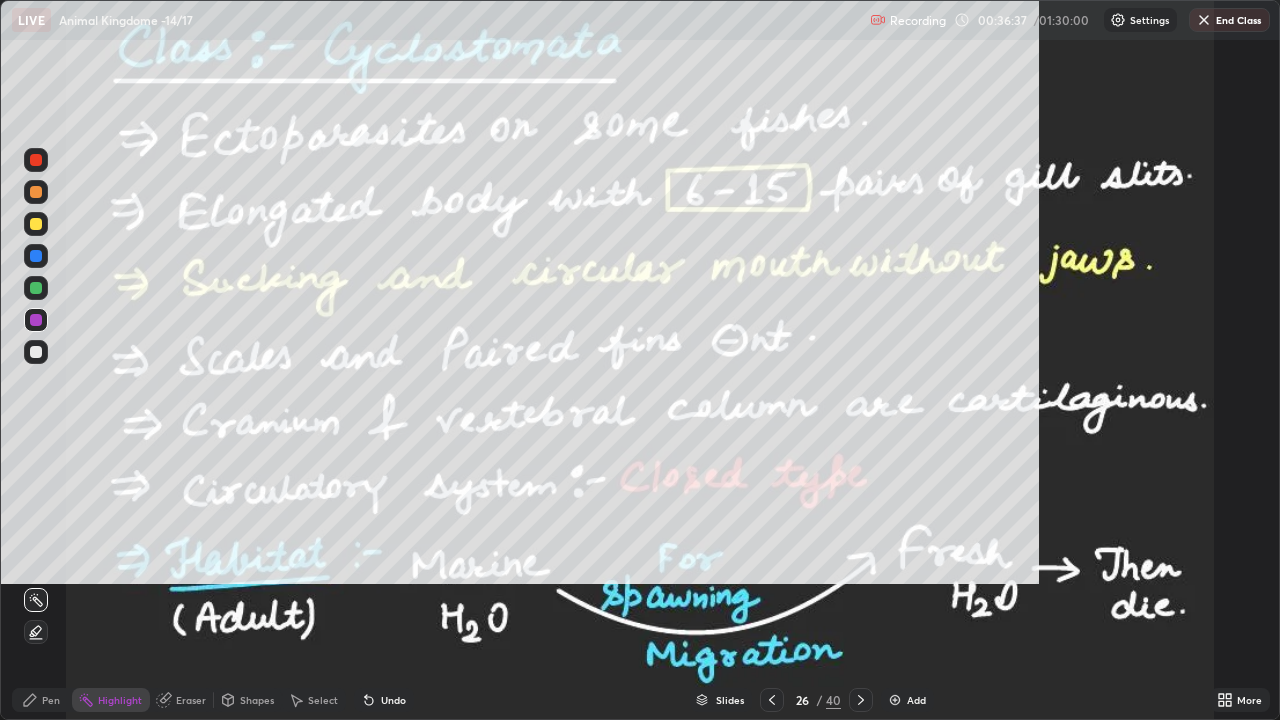 scroll, scrollTop: 99280, scrollLeft: 98720, axis: both 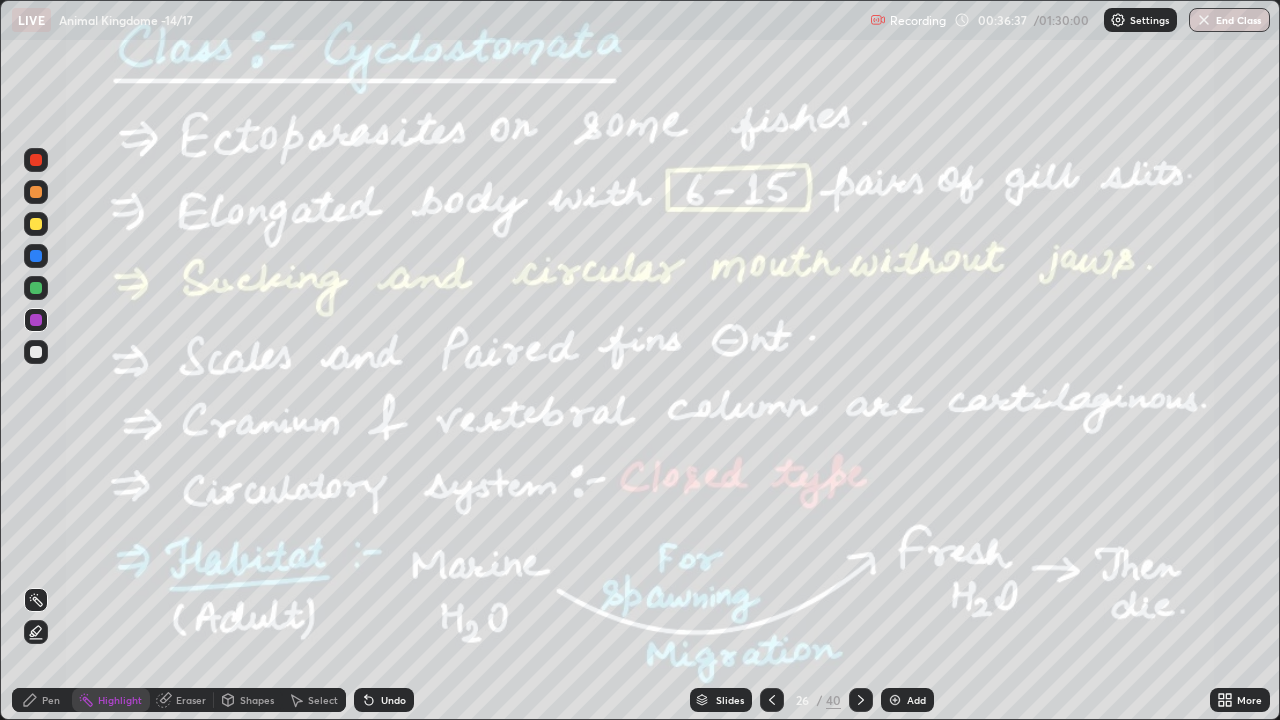 click at bounding box center (1118, 20) 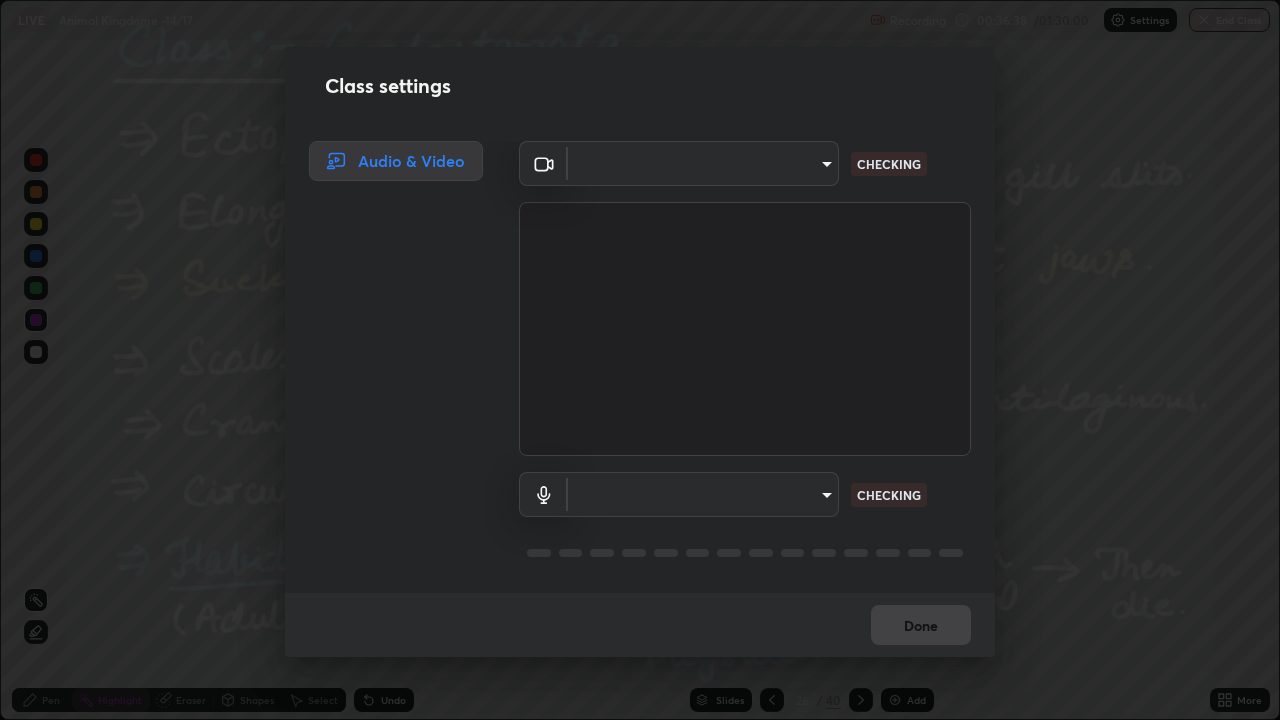 click on "Erase all LIVE Animal Kingdome -14/17 Recording 00:36:38 /  01:30:00 Settings End Class Setting up your live class Animal Kingdome -14/17 • L17 of Course On Zoology for NEET Growth -4 -2027 Swati Kumari Pen Highlight Eraser Shapes Select Undo Slides 26 / 40 Add More No doubts shared Encourage your learners to ask a doubt for better clarity Report an issue Reason for reporting Buffering Chat not working Audio - Video sync issue Educator video quality low ​ Attach an image Report Class settings Audio & Video ​ CHECKING ​ CHECKING Done" at bounding box center [640, 360] 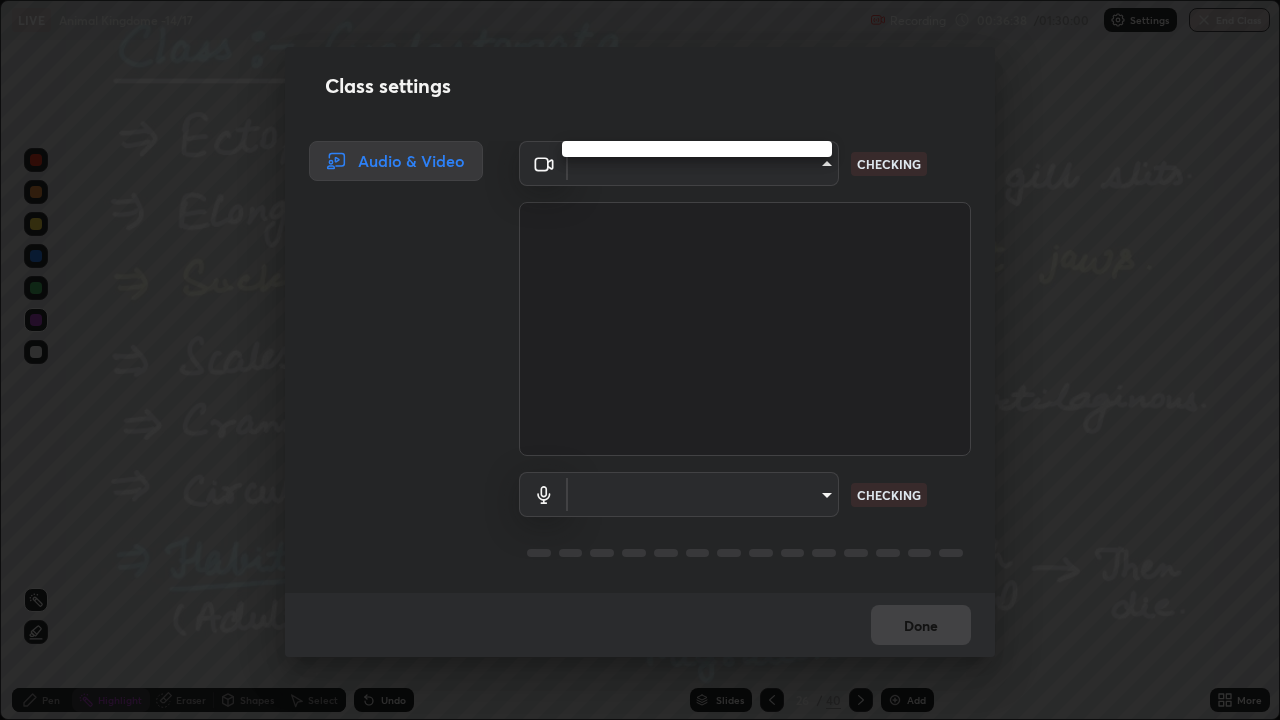 click at bounding box center [640, 360] 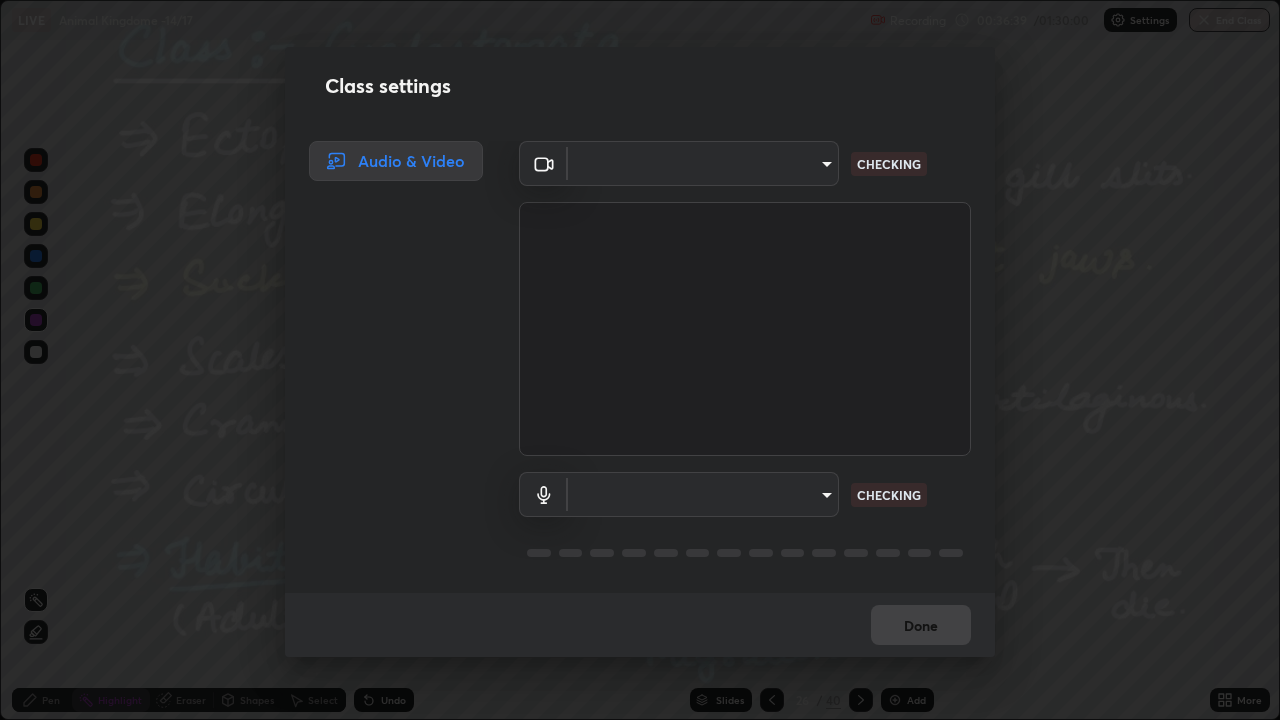type on "23f9ab4963ea7bf9f5a0f139eca0a7722ce6801474d7e6497cd6fb859b15e8b8" 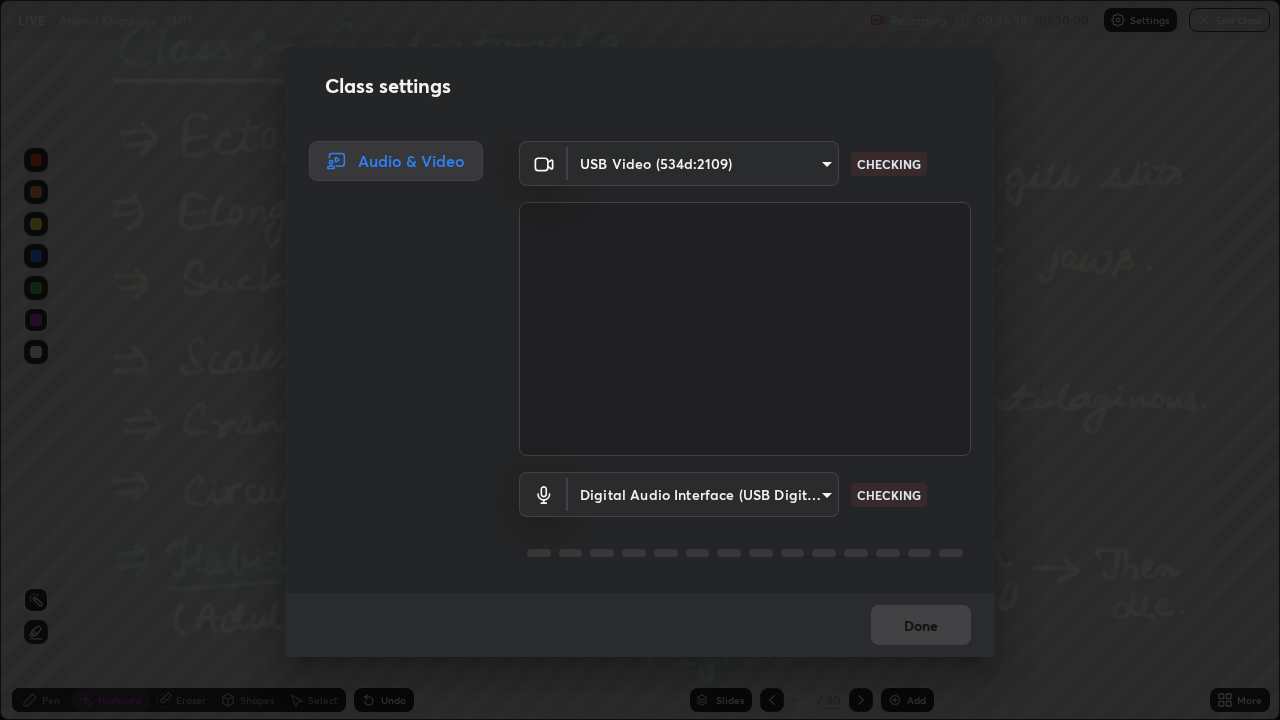 scroll, scrollTop: 2, scrollLeft: 0, axis: vertical 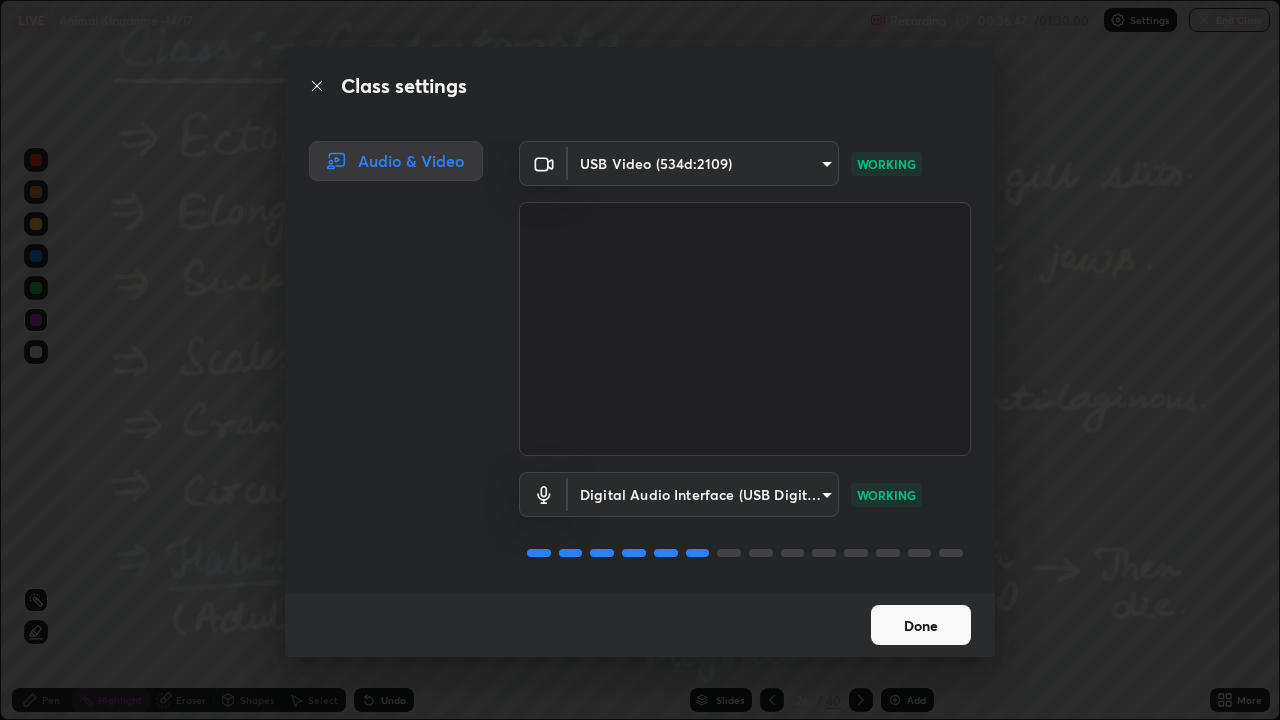 click on "Done" at bounding box center (921, 625) 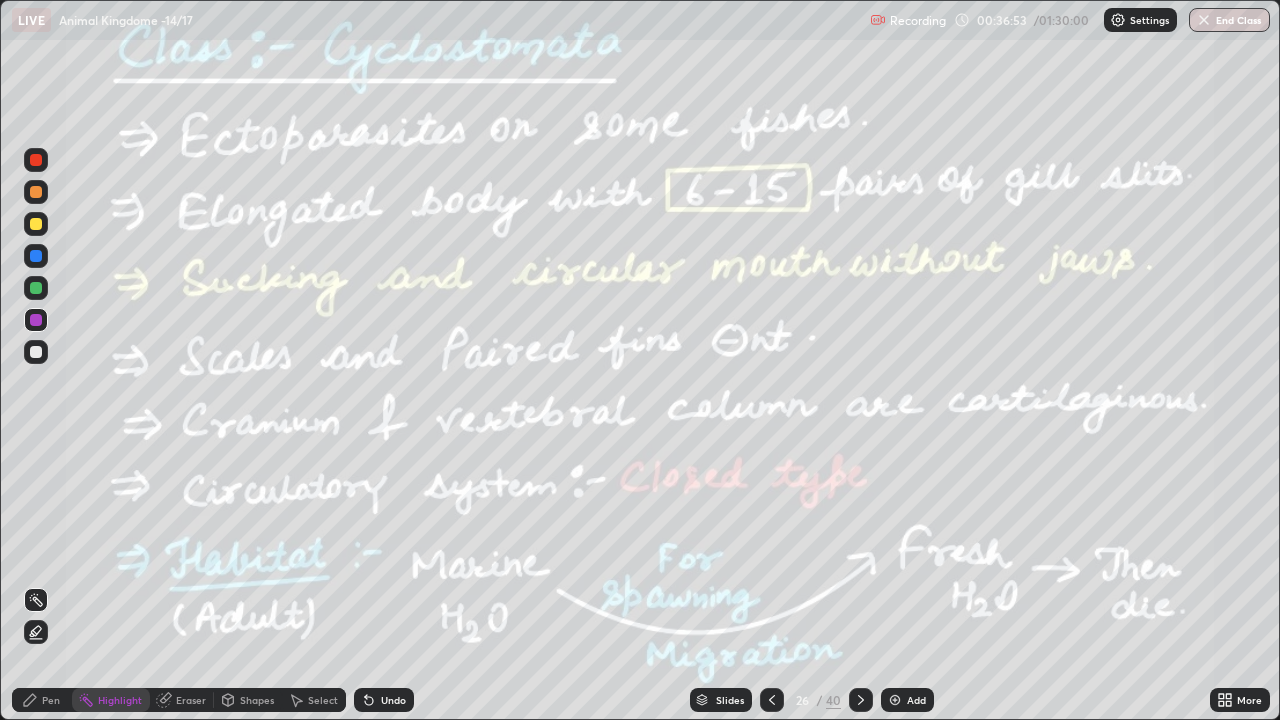 click at bounding box center [36, 320] 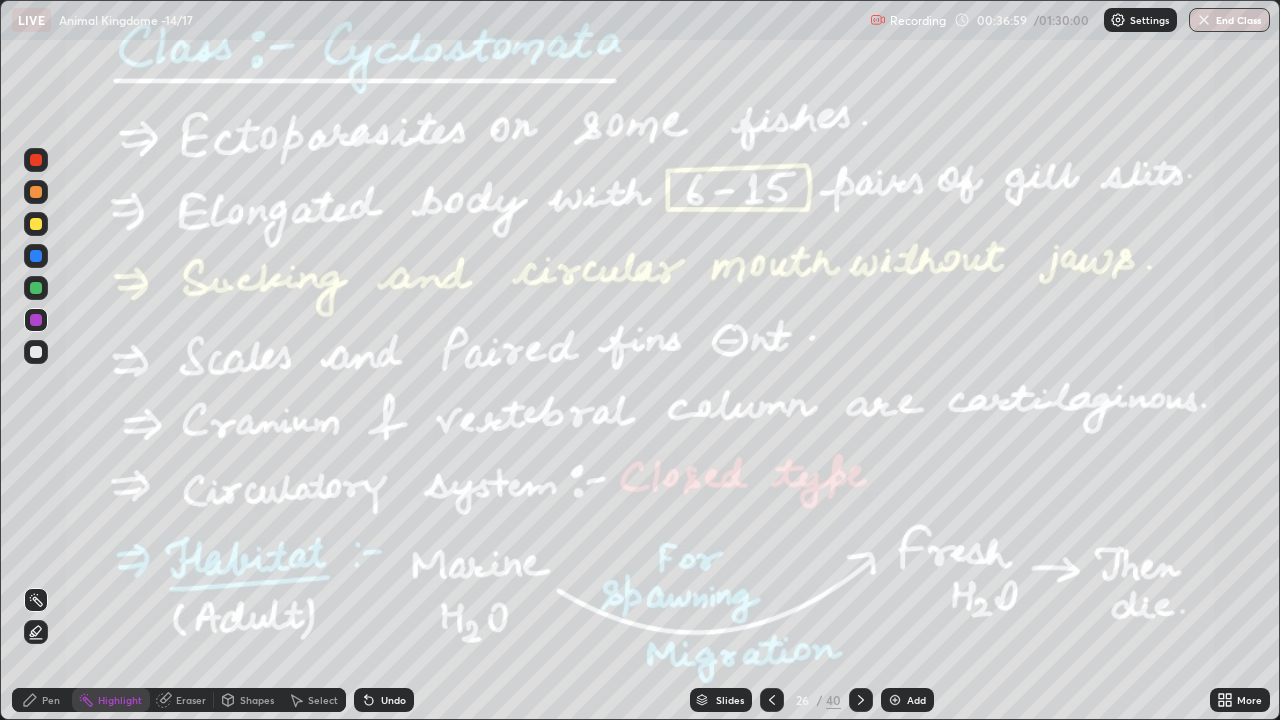 click at bounding box center [36, 256] 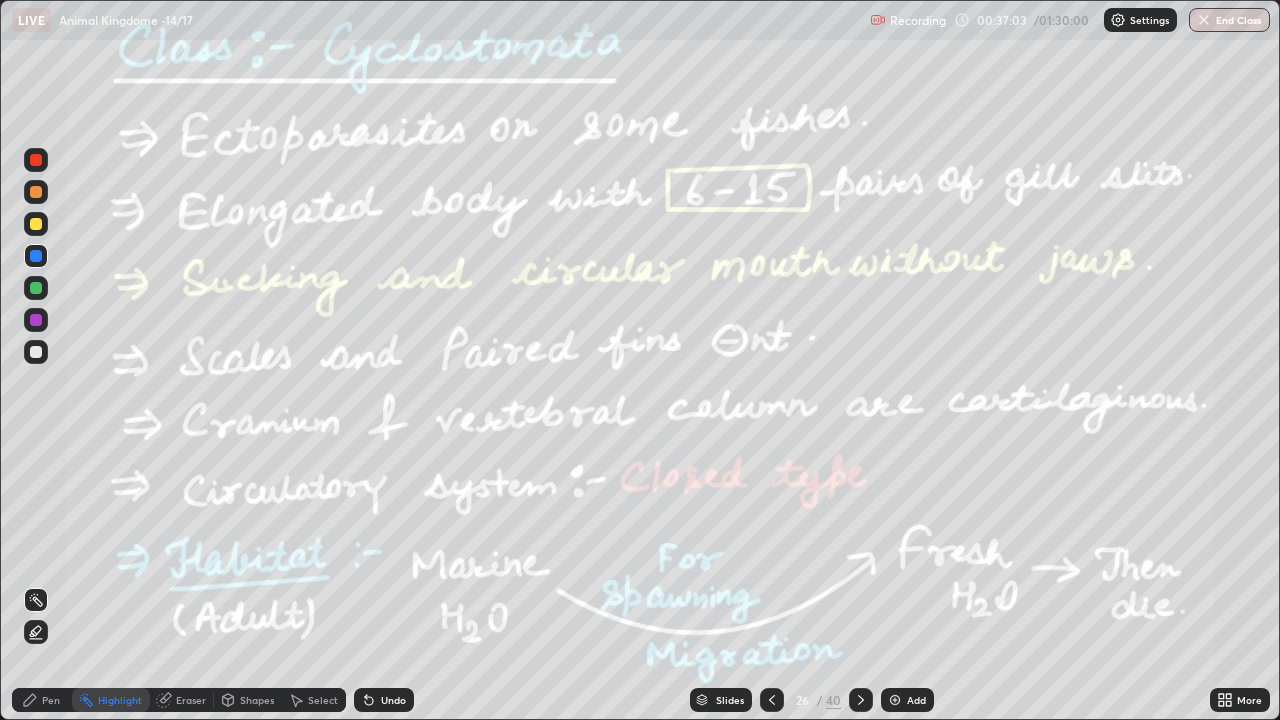 click on "Pen" at bounding box center [51, 700] 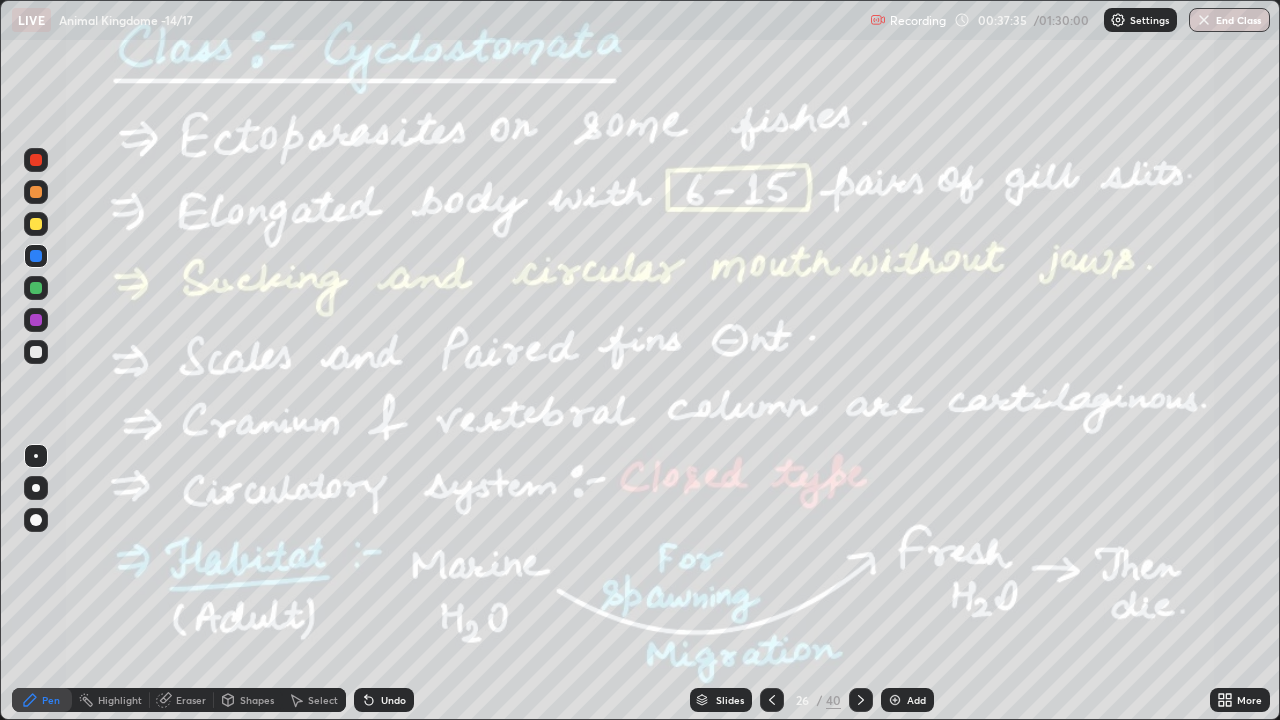 click 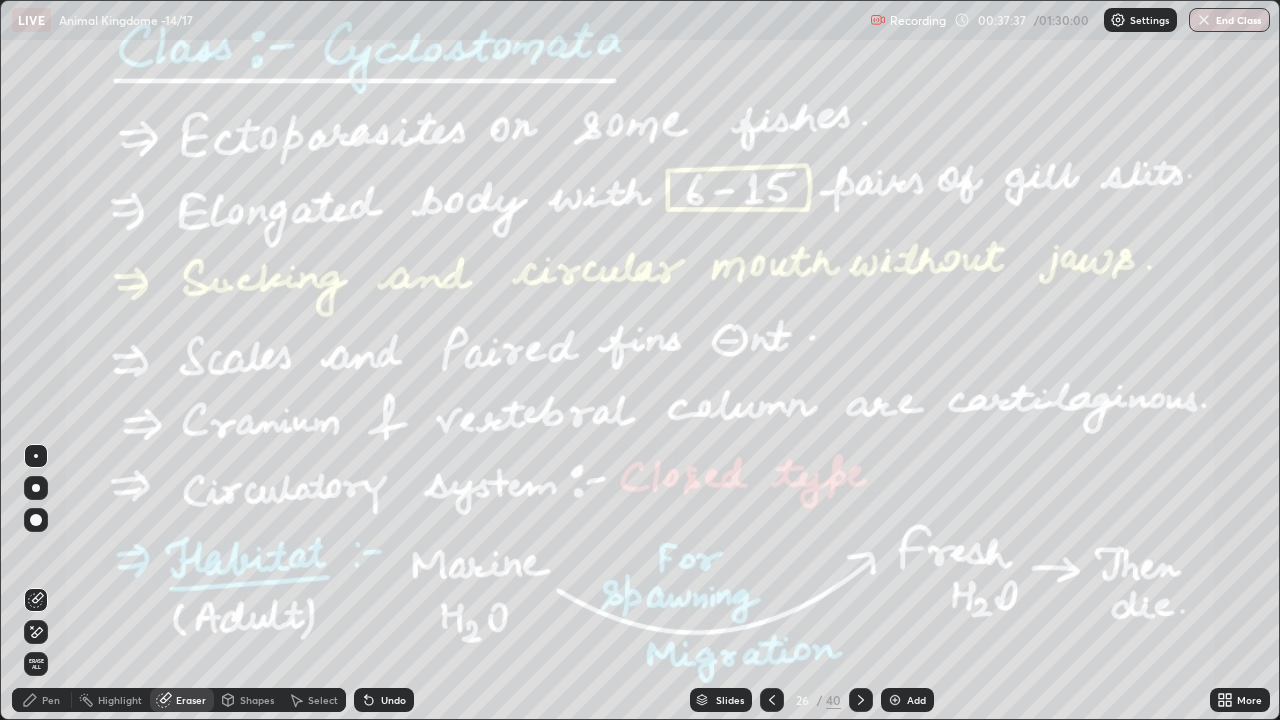 click on "Pen" at bounding box center [51, 700] 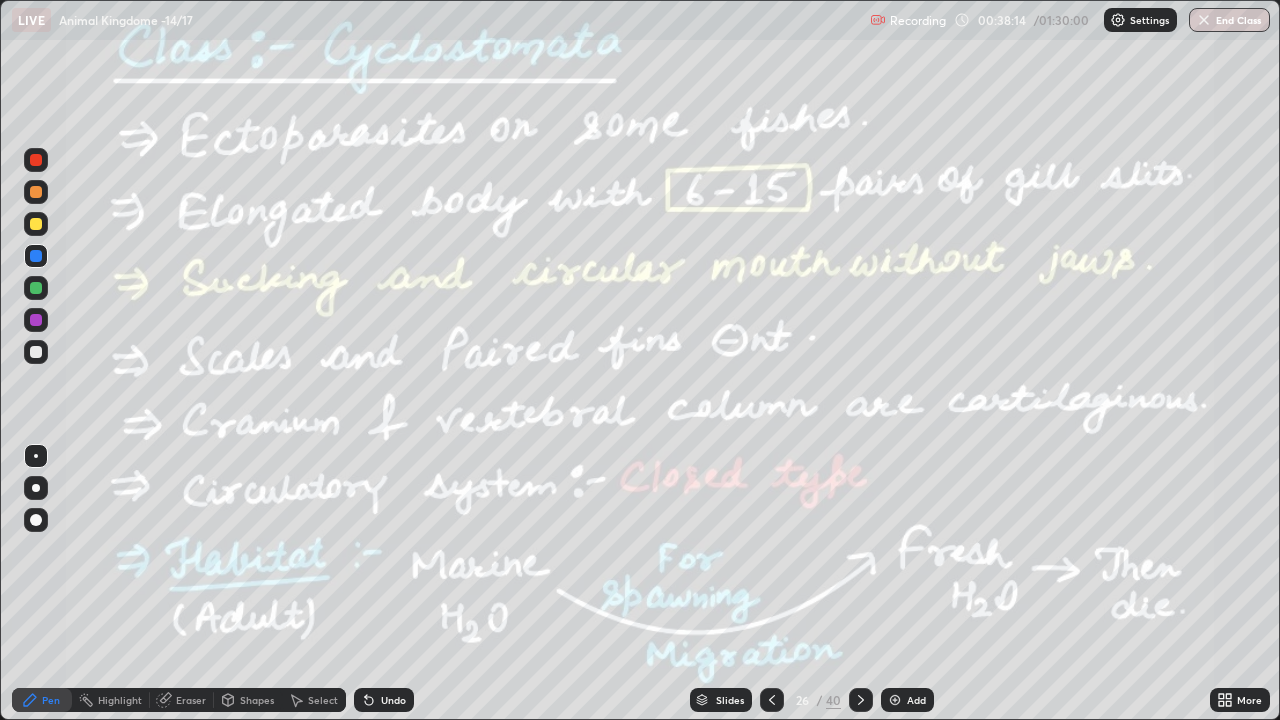 click at bounding box center [36, 320] 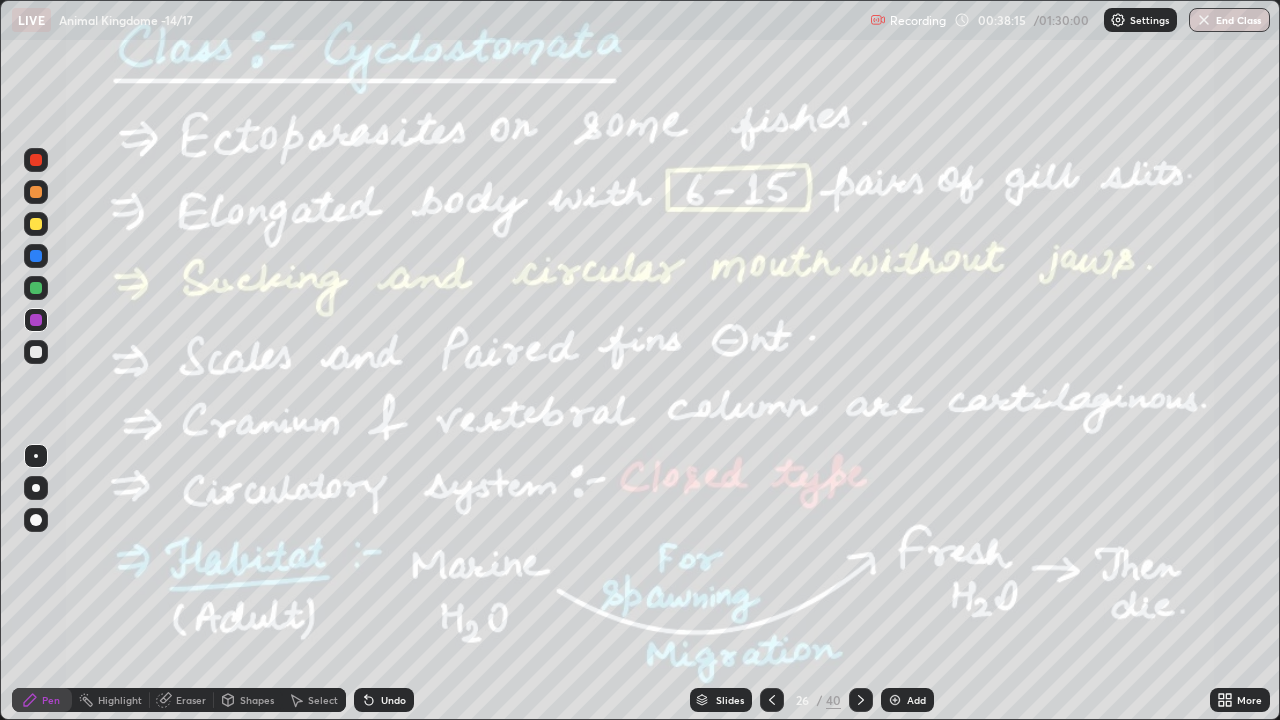 click on "Highlight" at bounding box center [120, 700] 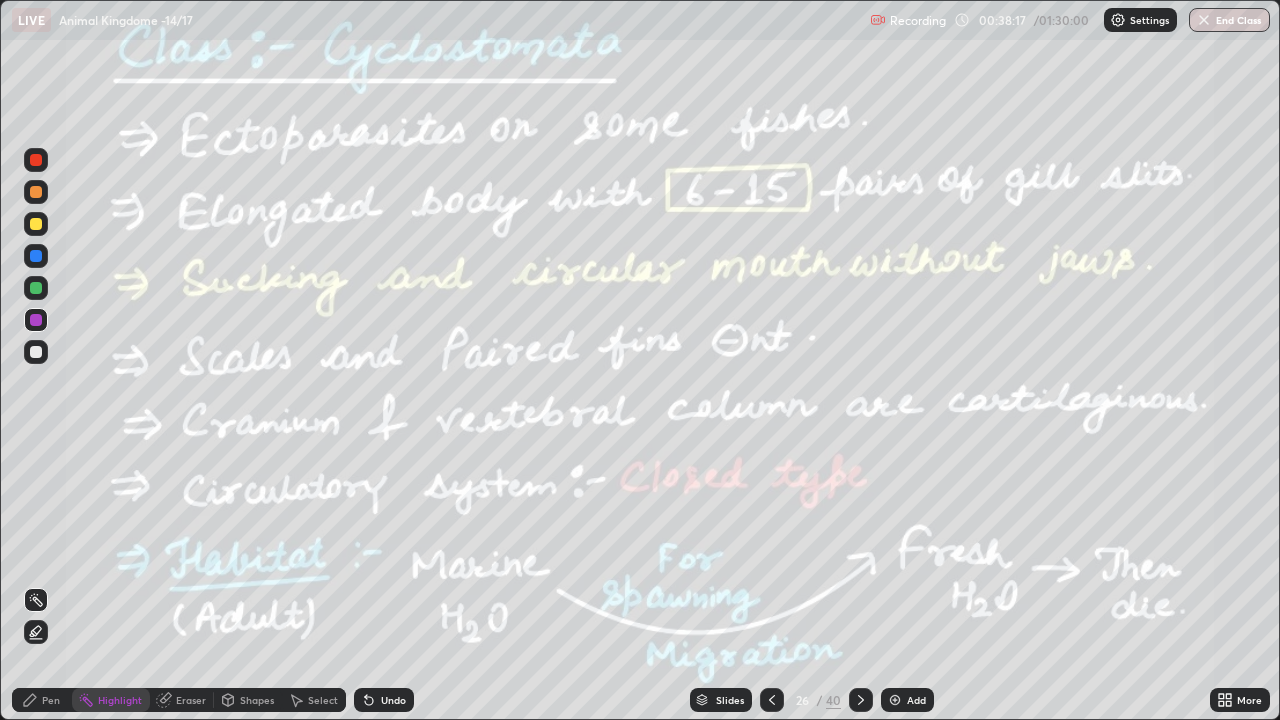 click 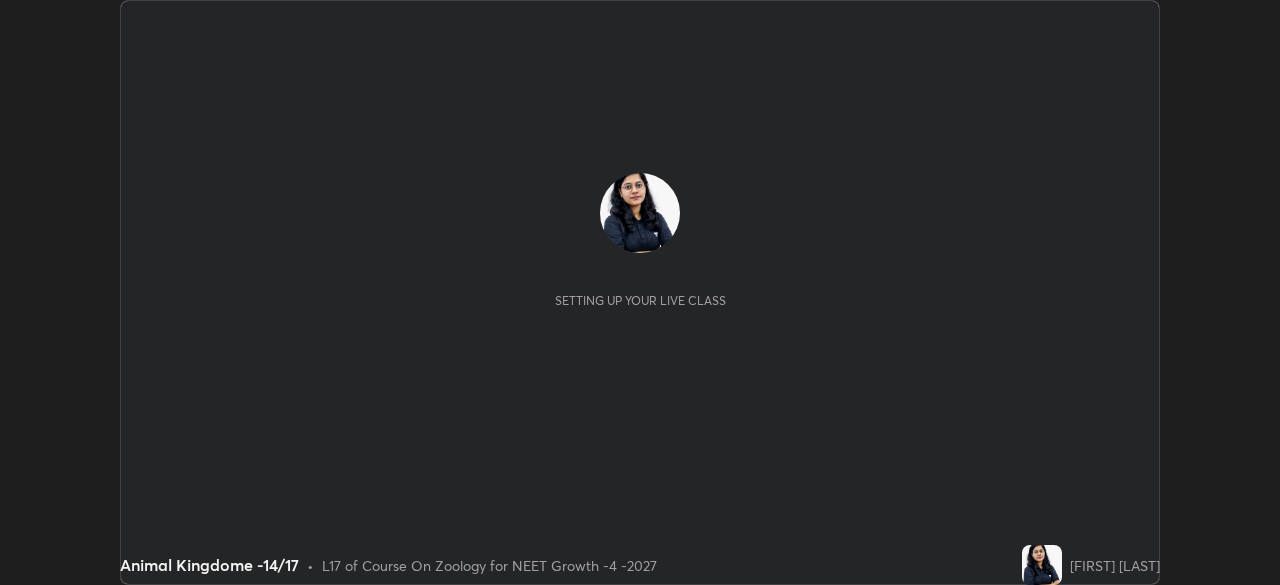 scroll, scrollTop: 0, scrollLeft: 0, axis: both 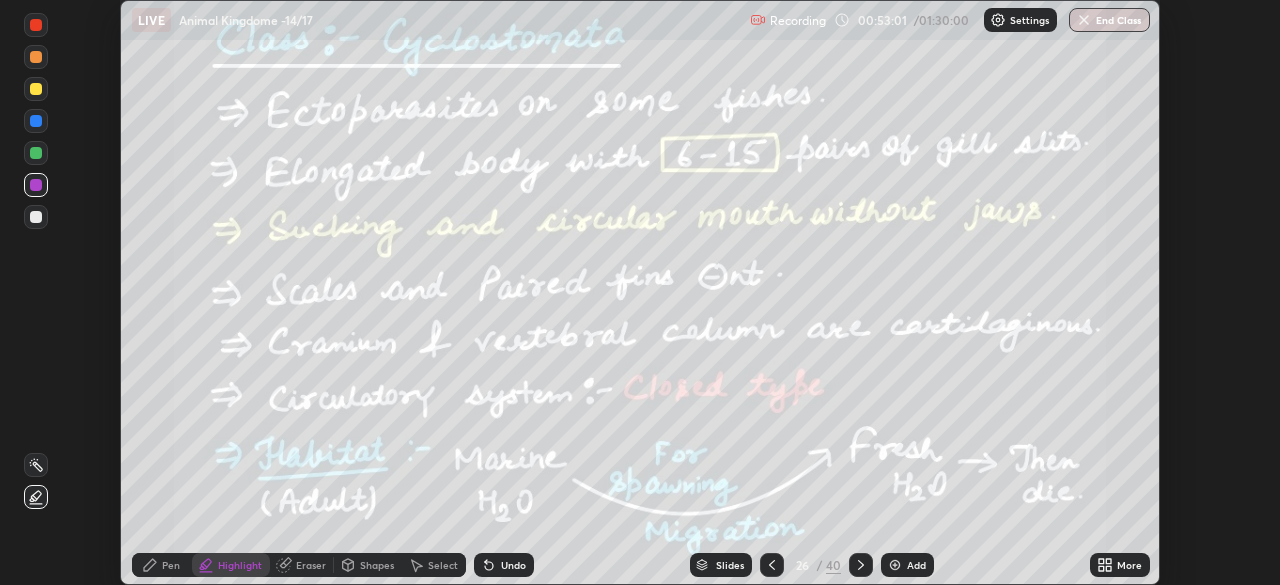 click 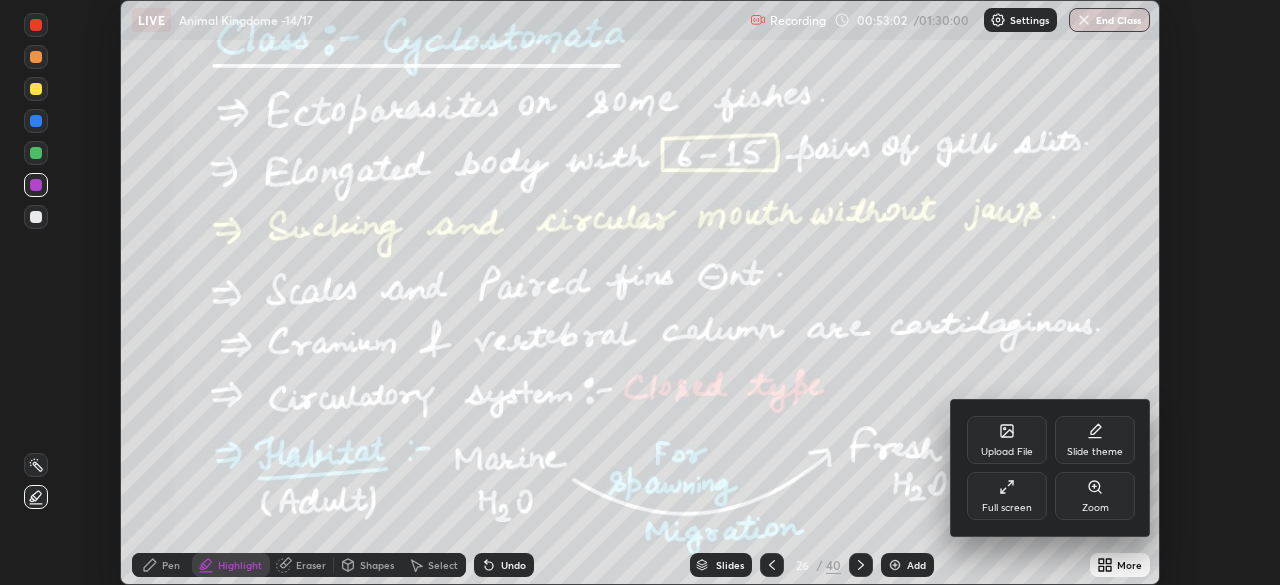 click on "Full screen" at bounding box center (1007, 508) 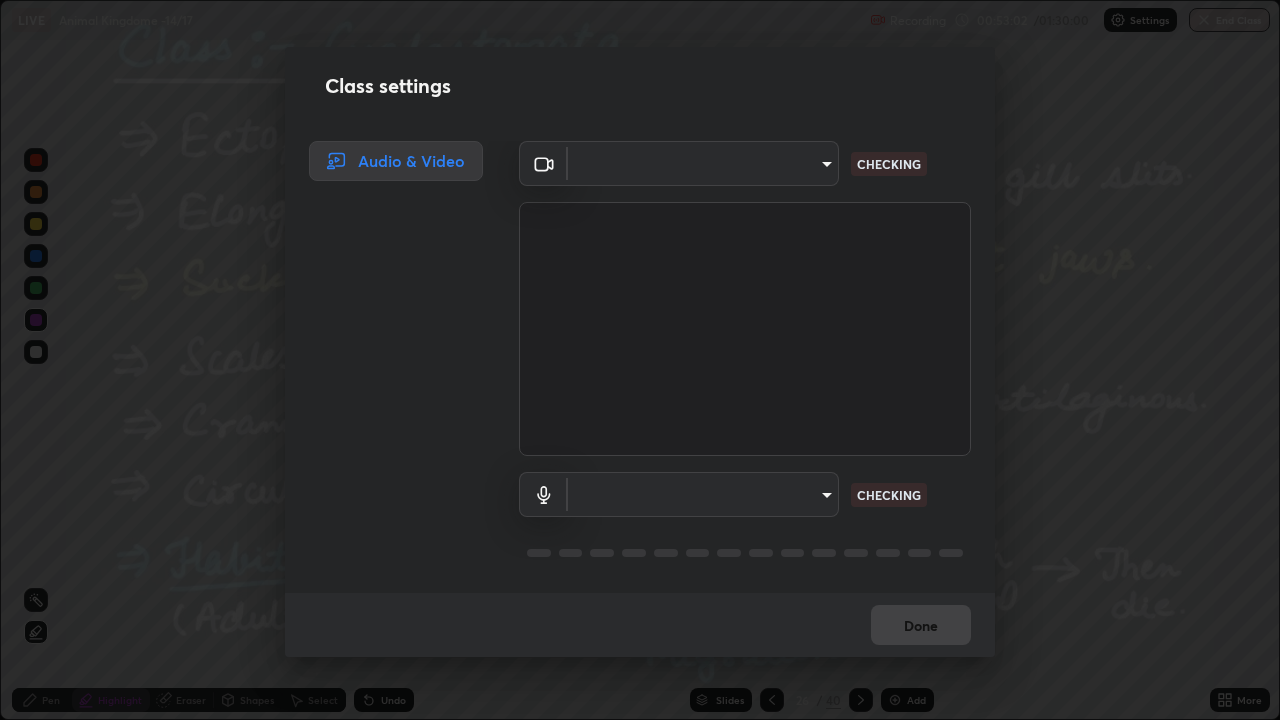 type on "23f9ab4963ea7bf9f5a0f139eca0a7722ce6801474d7e6497cd6fb859b15e8b8" 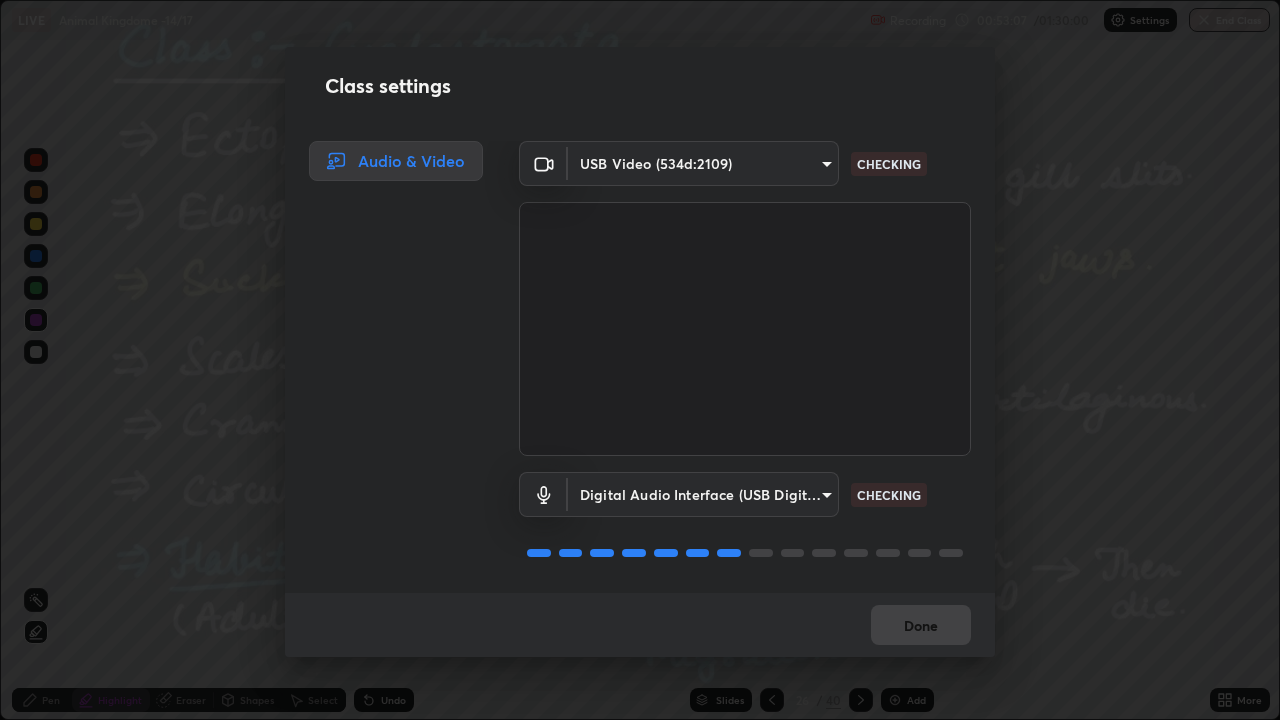 click on "Erase all LIVE Animal Kingdome -14/17 Recording 00:53:07 /  01:30:00 Settings End Class Setting up your live class Animal Kingdome -14/17 • L17 of Course On Zoology for NEET Growth -4 -2027 [FIRST] [LAST] Pen Highlight Eraser Shapes Select Undo Slides 26 / 40 Add More No doubts shared Encourage your learners to ask a doubt for better clarity Report an issue Reason for reporting Buffering Chat not working Audio - Video sync issue Educator video quality low ​ Attach an image Report Class settings Audio & Video USB Video (534d:2109) 23f9ab4963ea7bf9f5a0f139eca0a7722ce6801474d7e6497cd6fb859b15e8b8 CHECKING Digital Audio Interface (USB Digital Audio) 20bb1723542224ea2669859beb91b65bc8b40dbb0e8a389684c722d20a8e9c75 CHECKING Done" at bounding box center (640, 360) 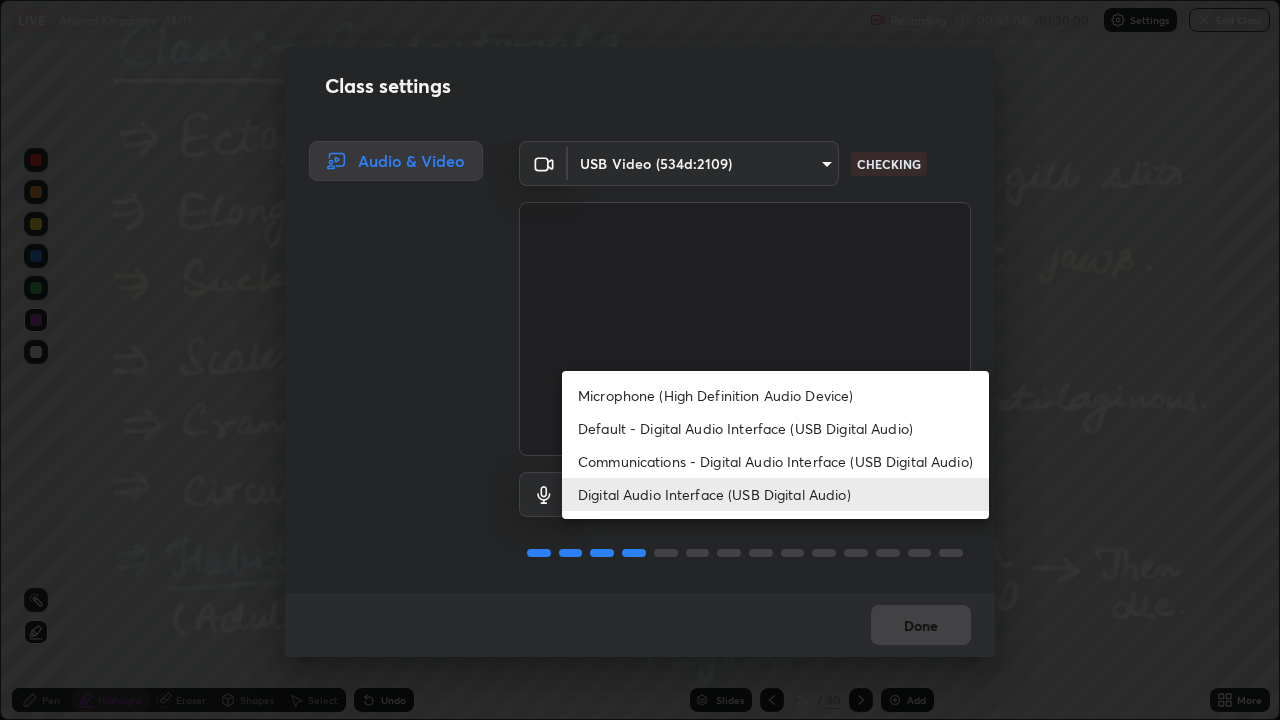click on "Microphone (High Definition Audio Device)" at bounding box center (775, 395) 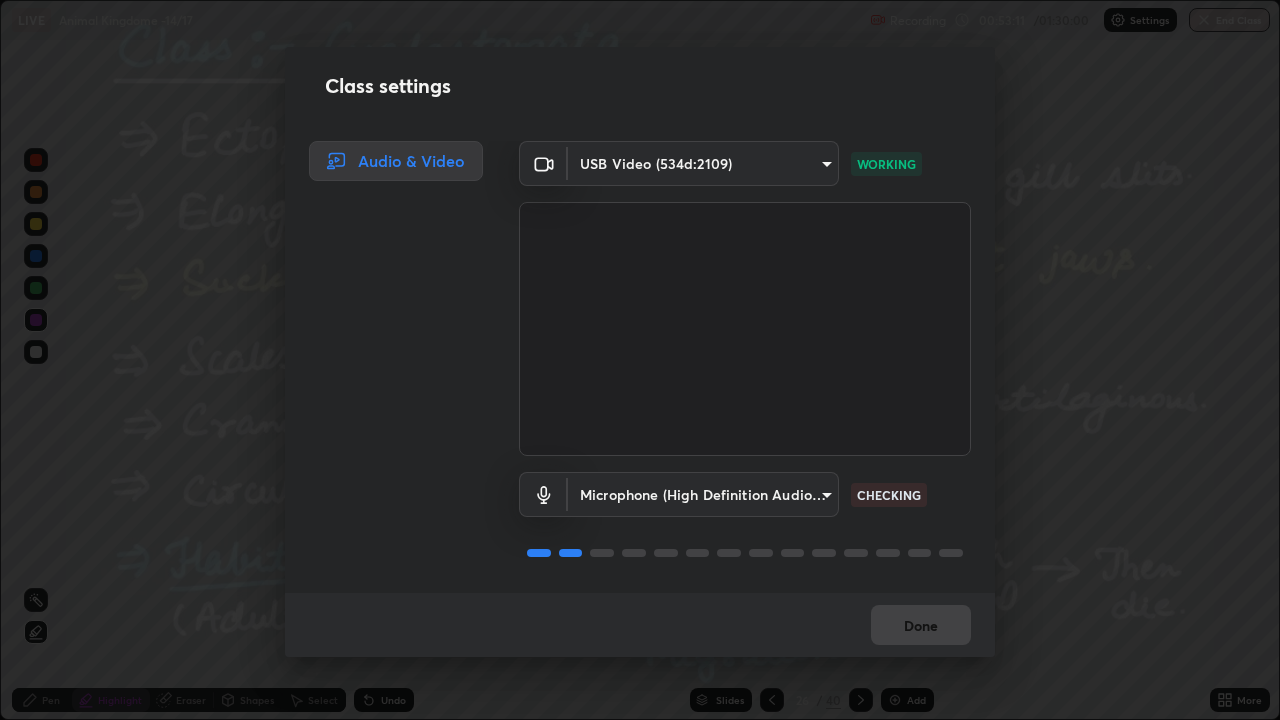 scroll, scrollTop: 2, scrollLeft: 0, axis: vertical 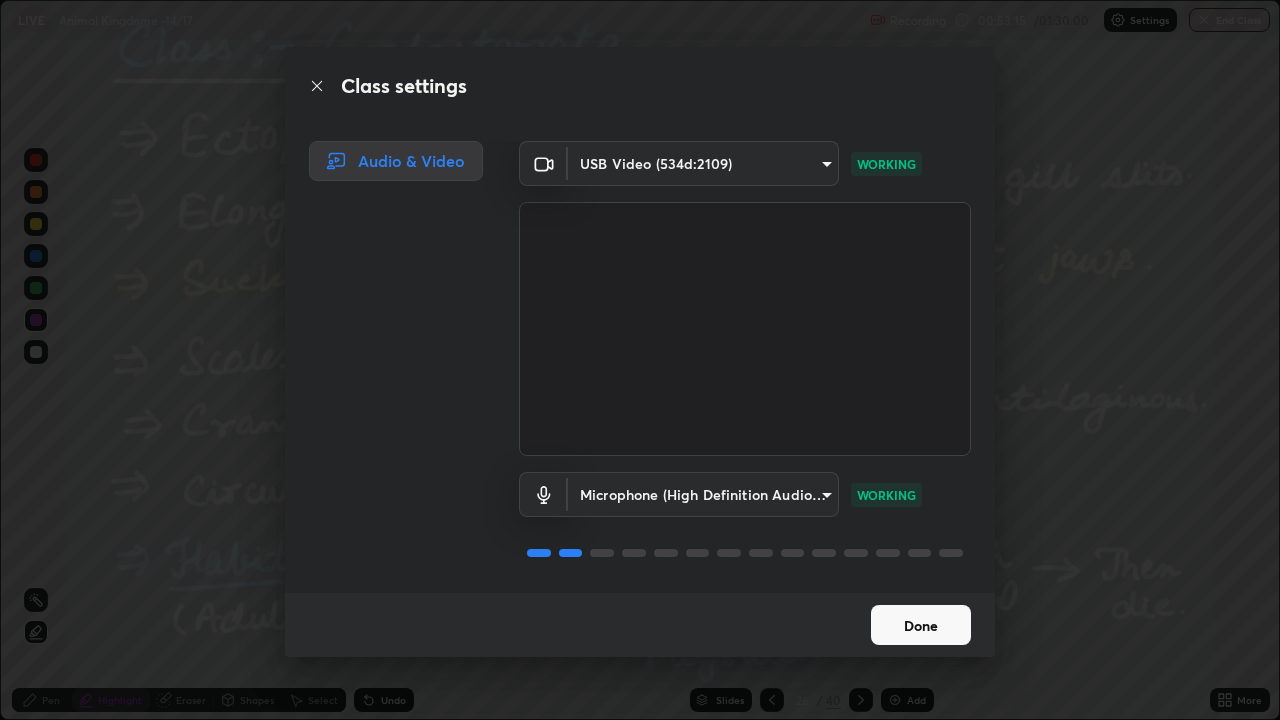 click on "Done" at bounding box center (921, 625) 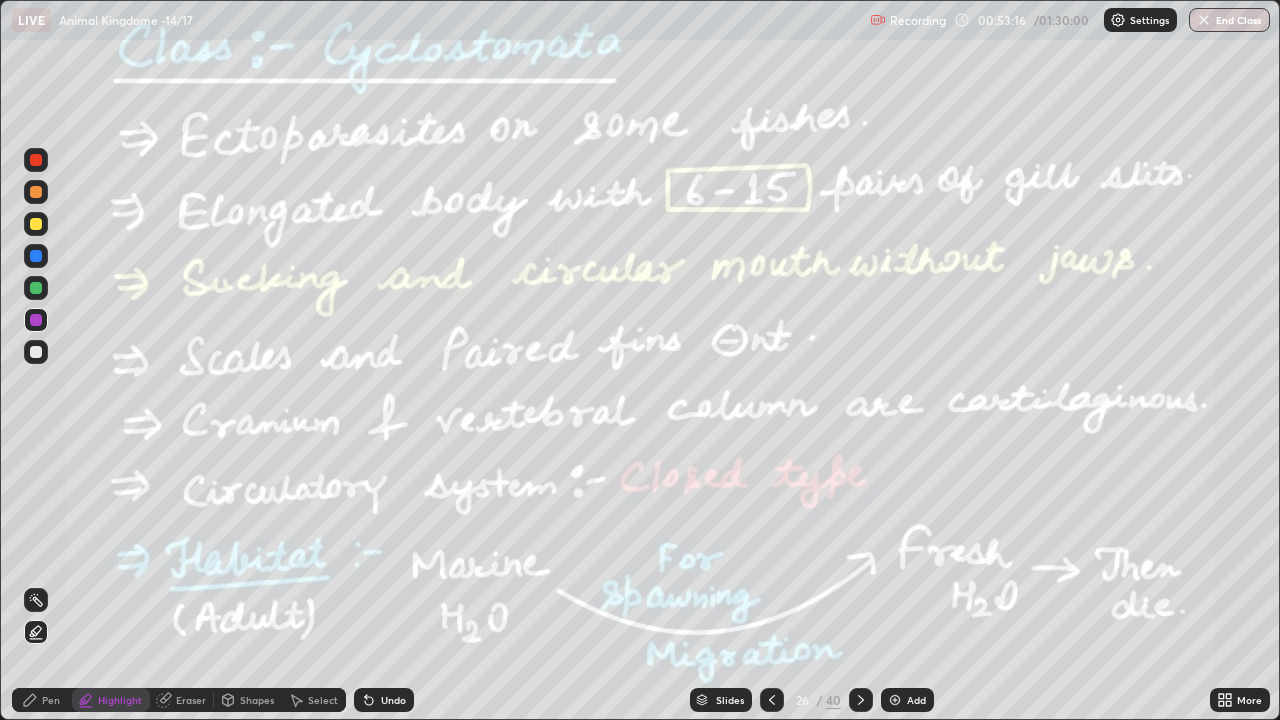 click 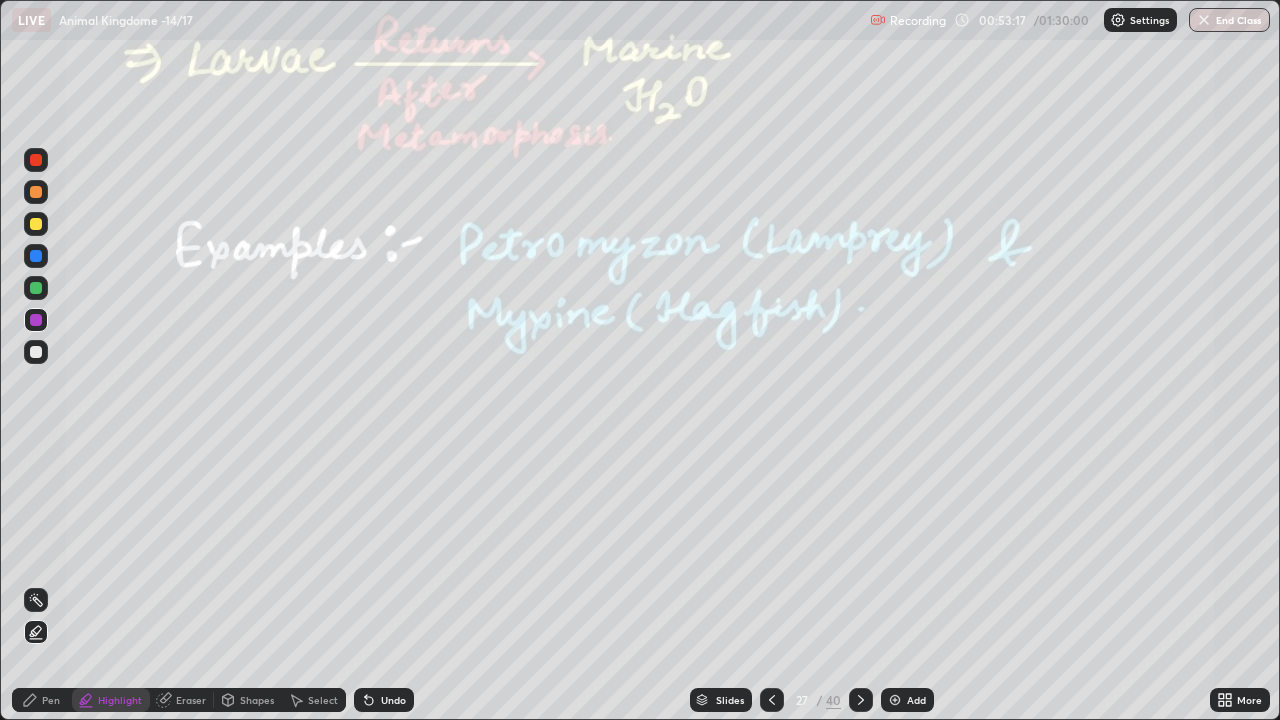 click at bounding box center (861, 700) 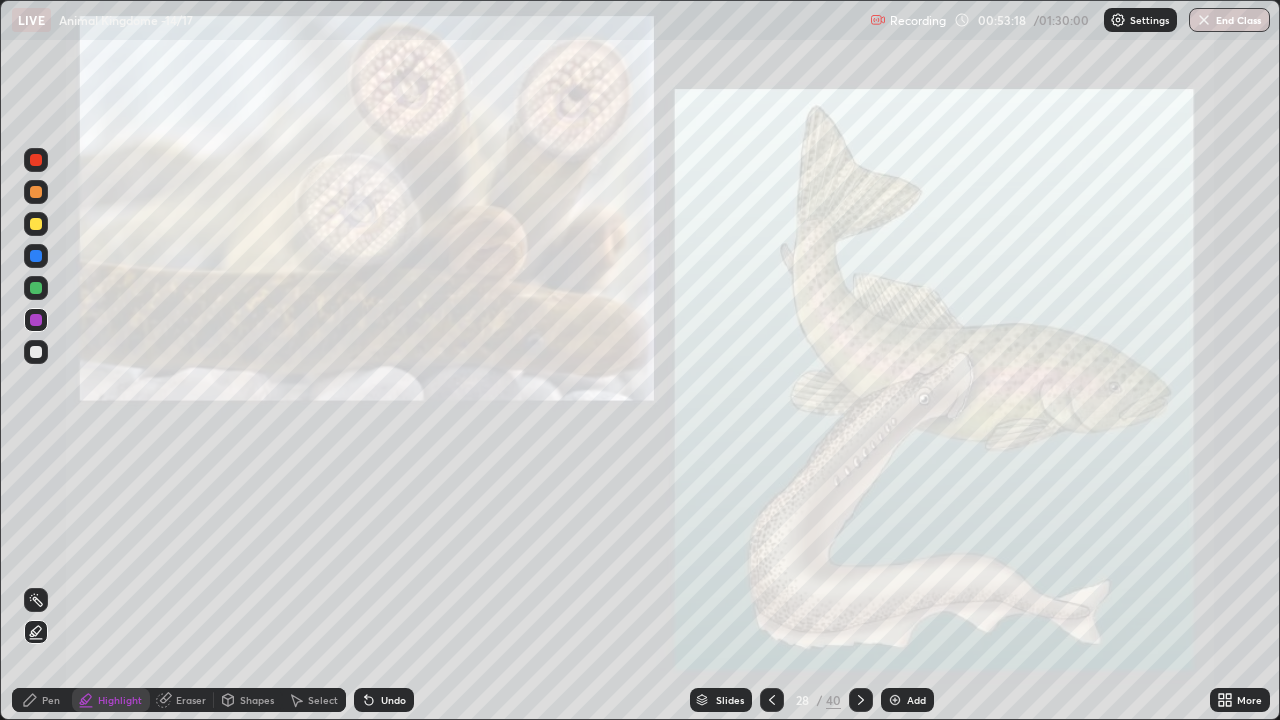 click 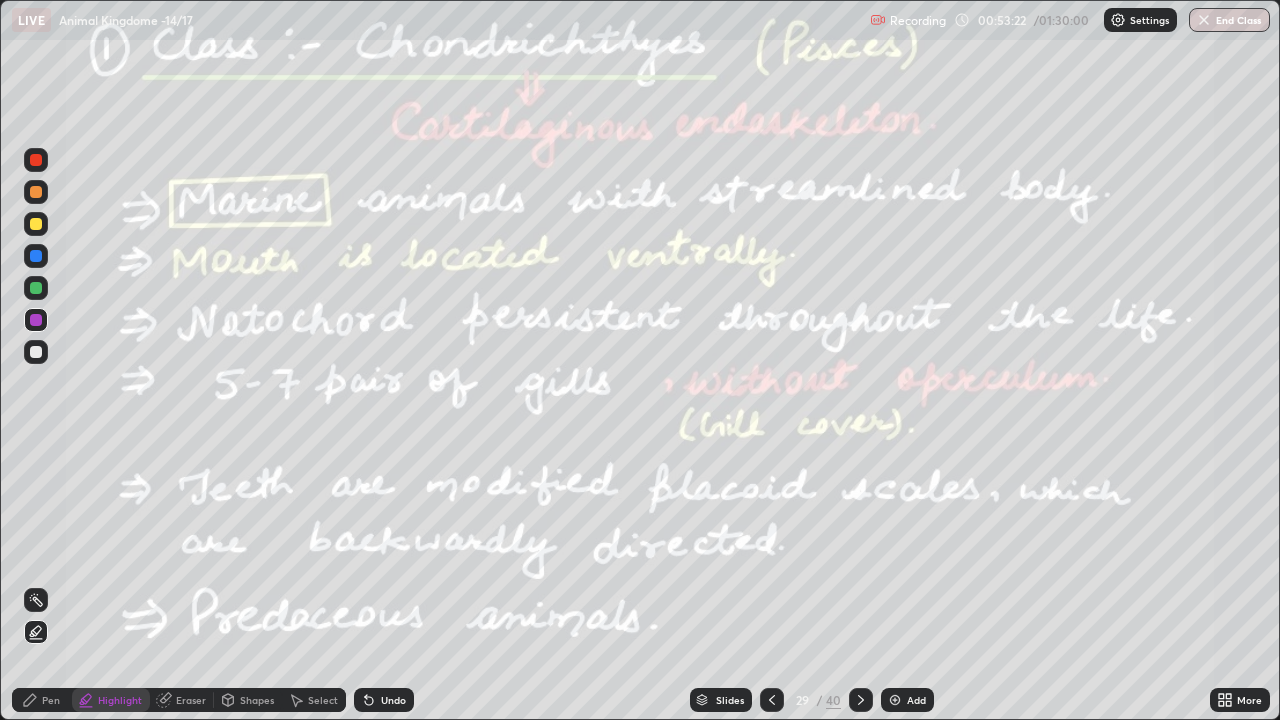 click on "Pen" at bounding box center [42, 700] 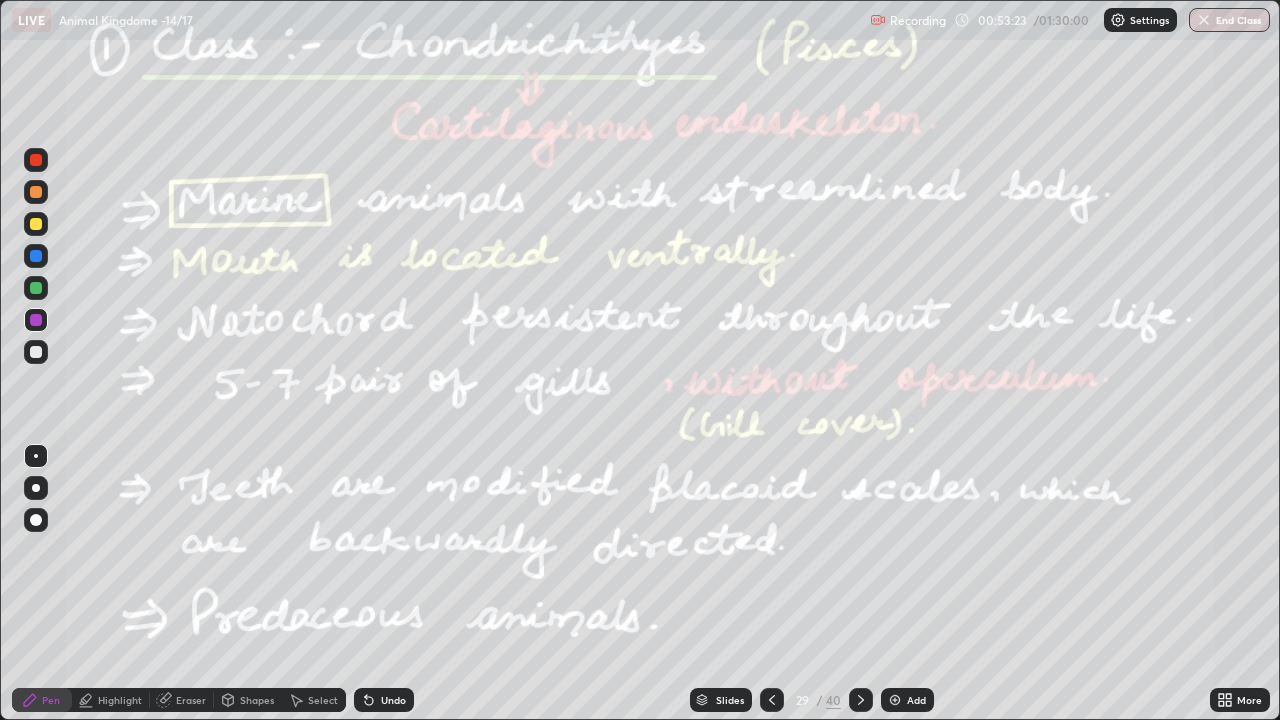 click on "Highlight" at bounding box center [120, 700] 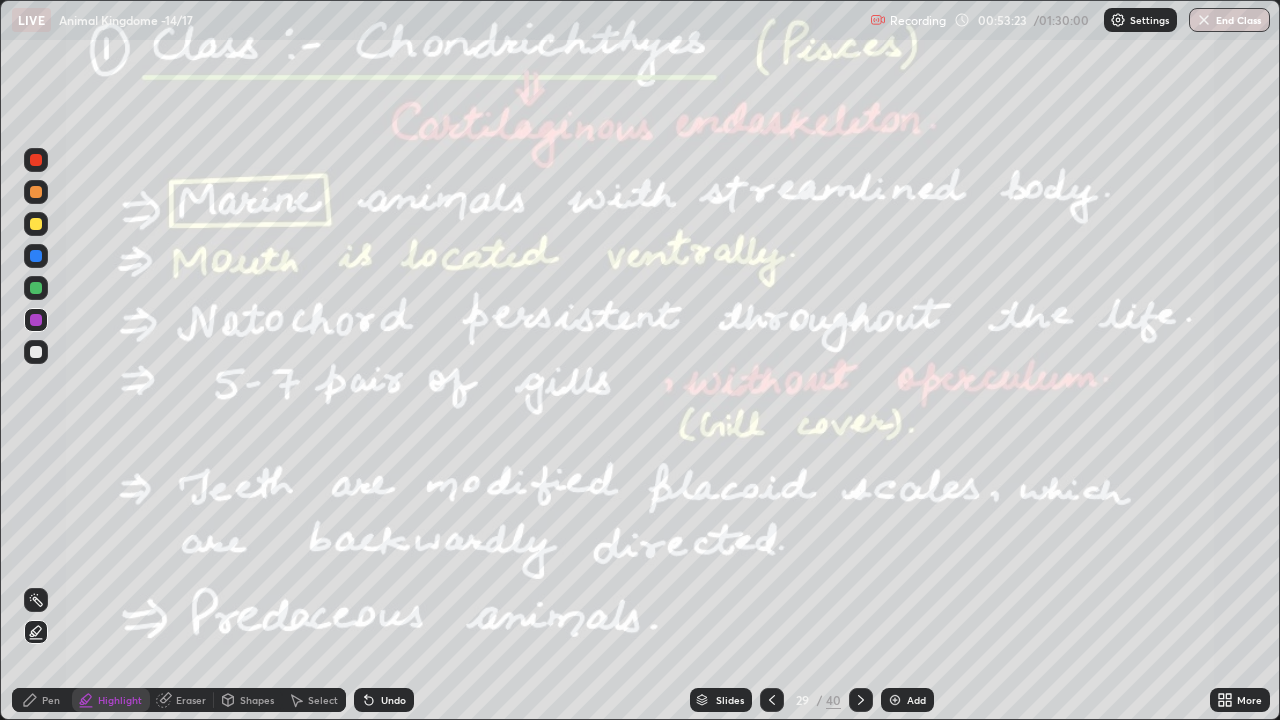 click 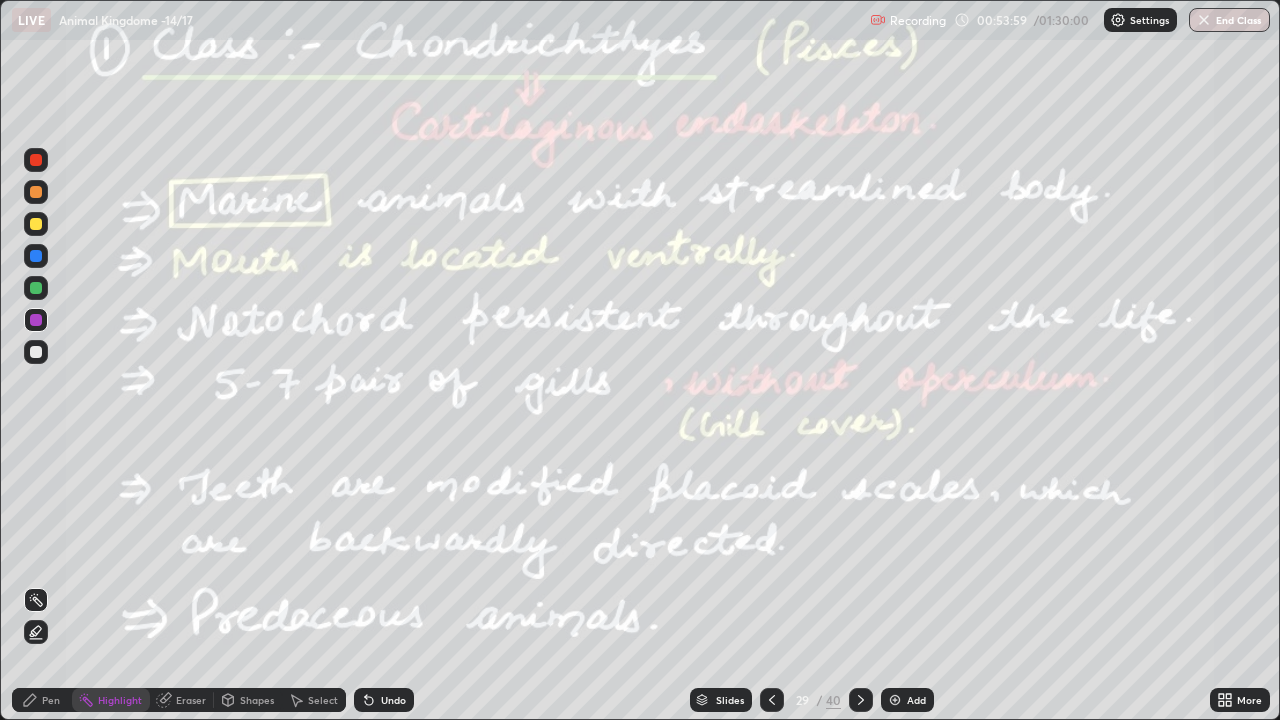 click at bounding box center [36, 256] 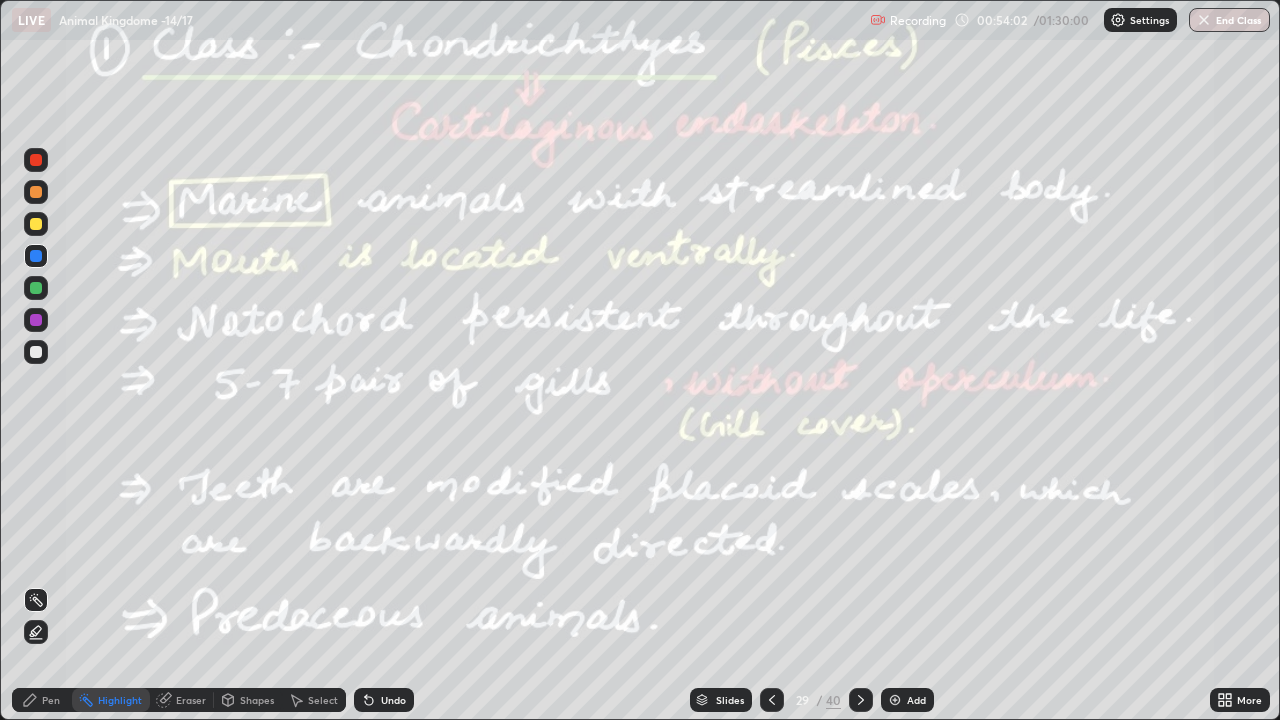click 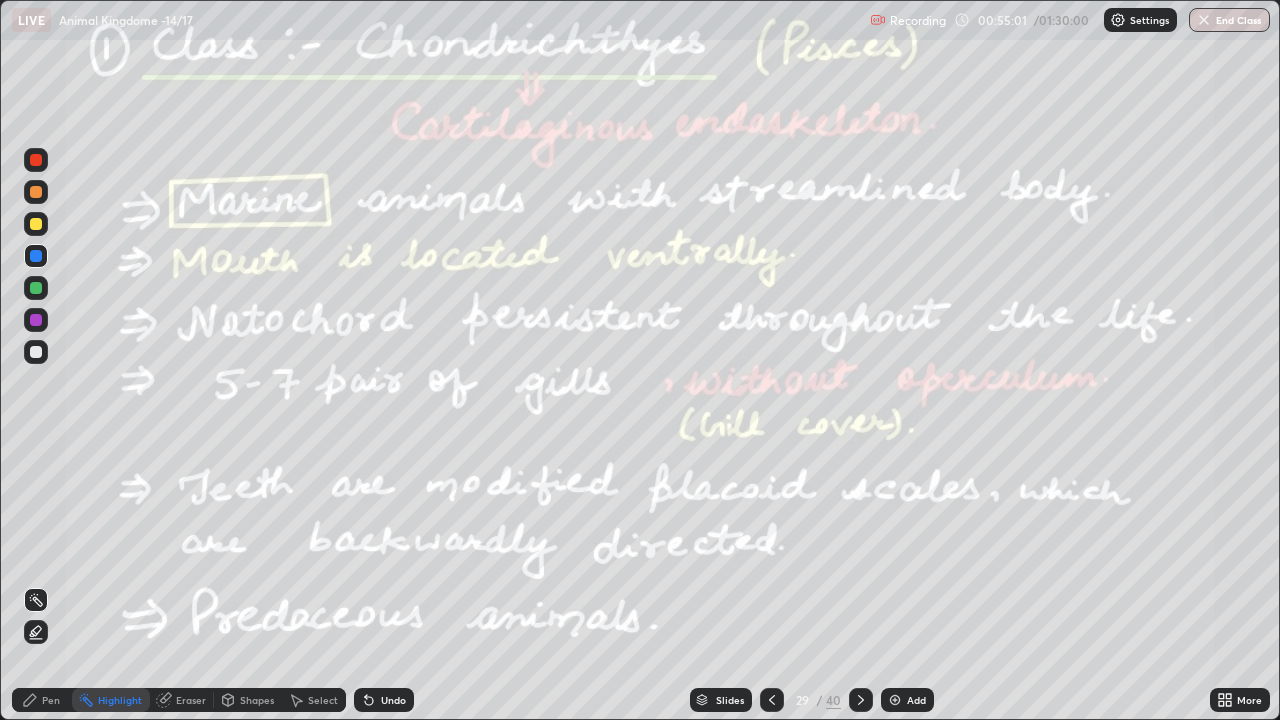 click at bounding box center (861, 700) 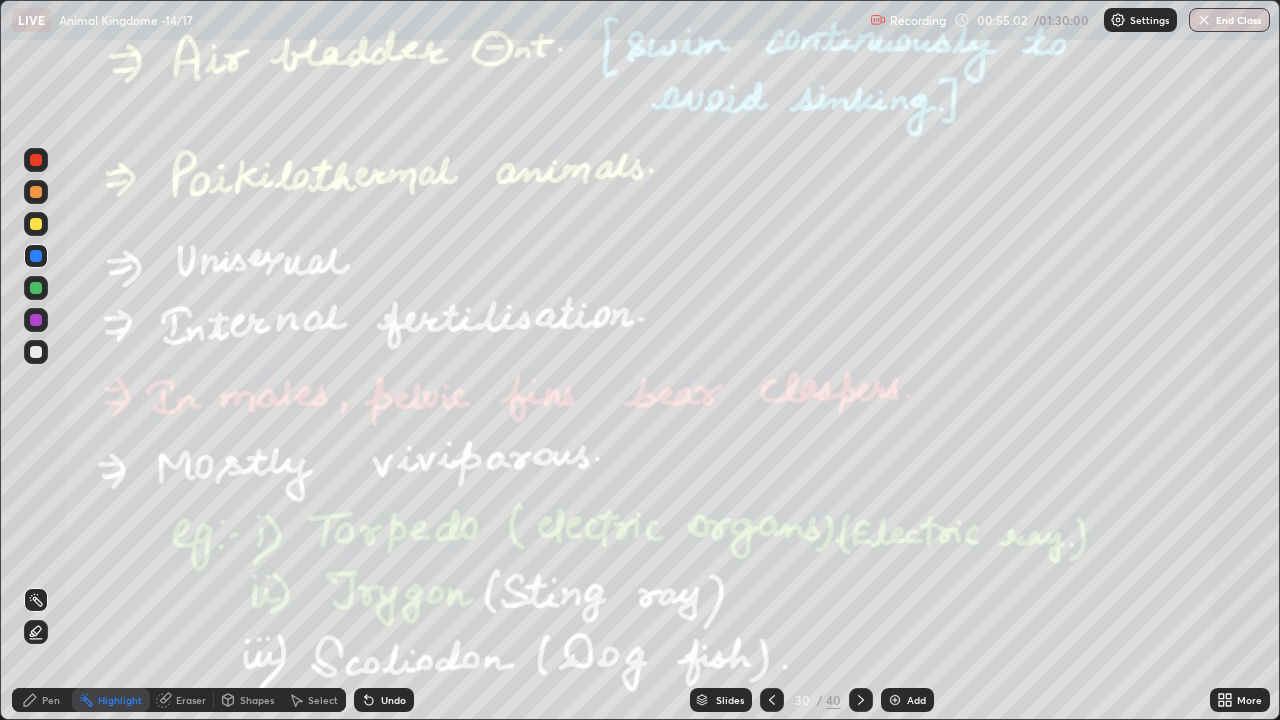 click at bounding box center (772, 700) 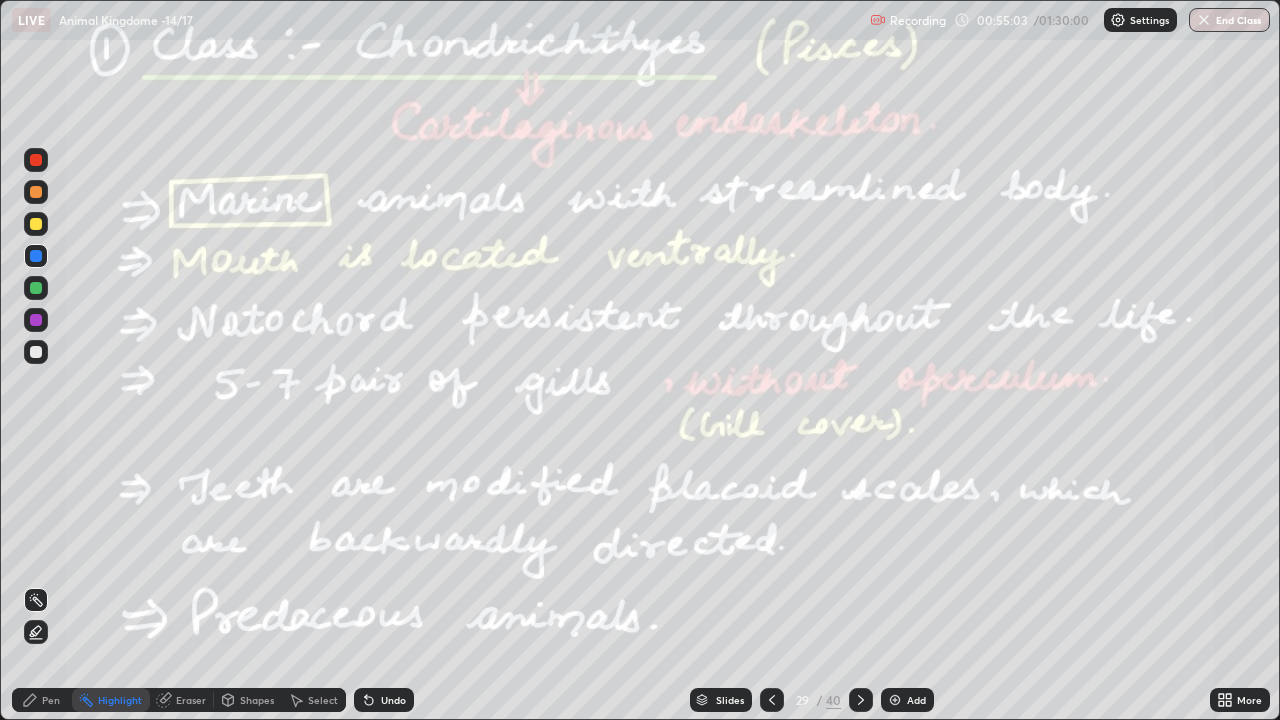 click 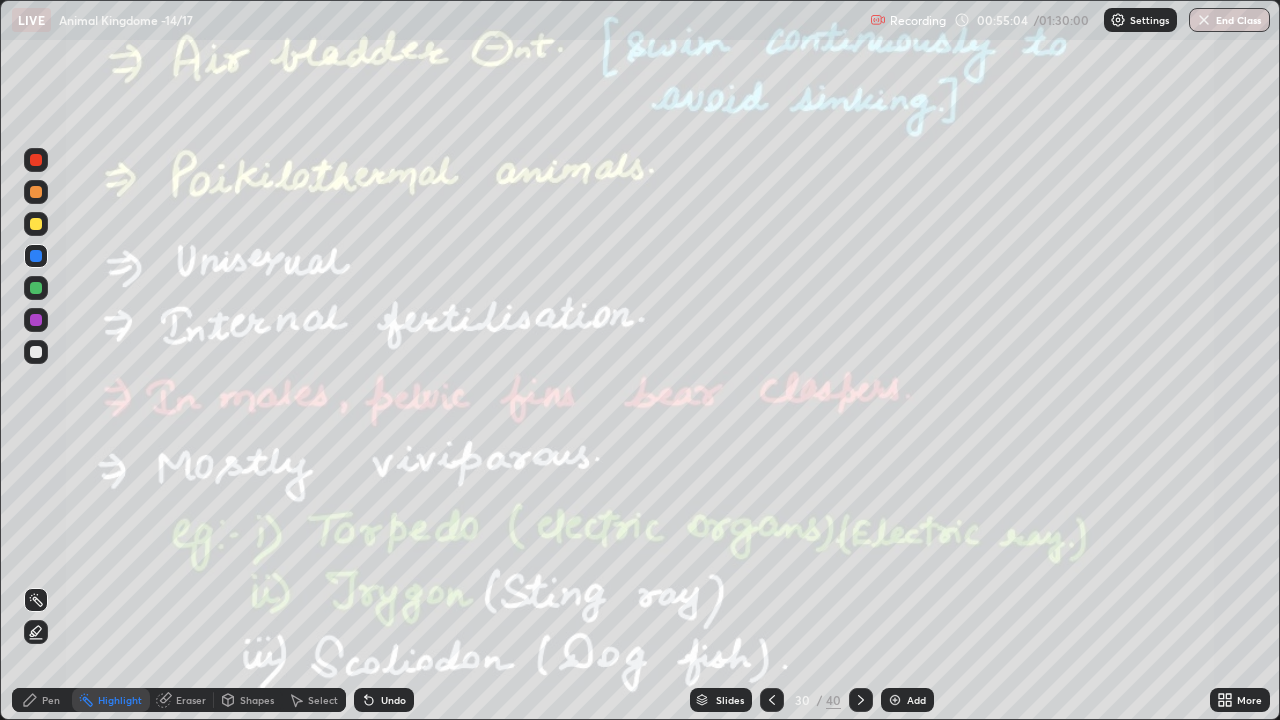 click 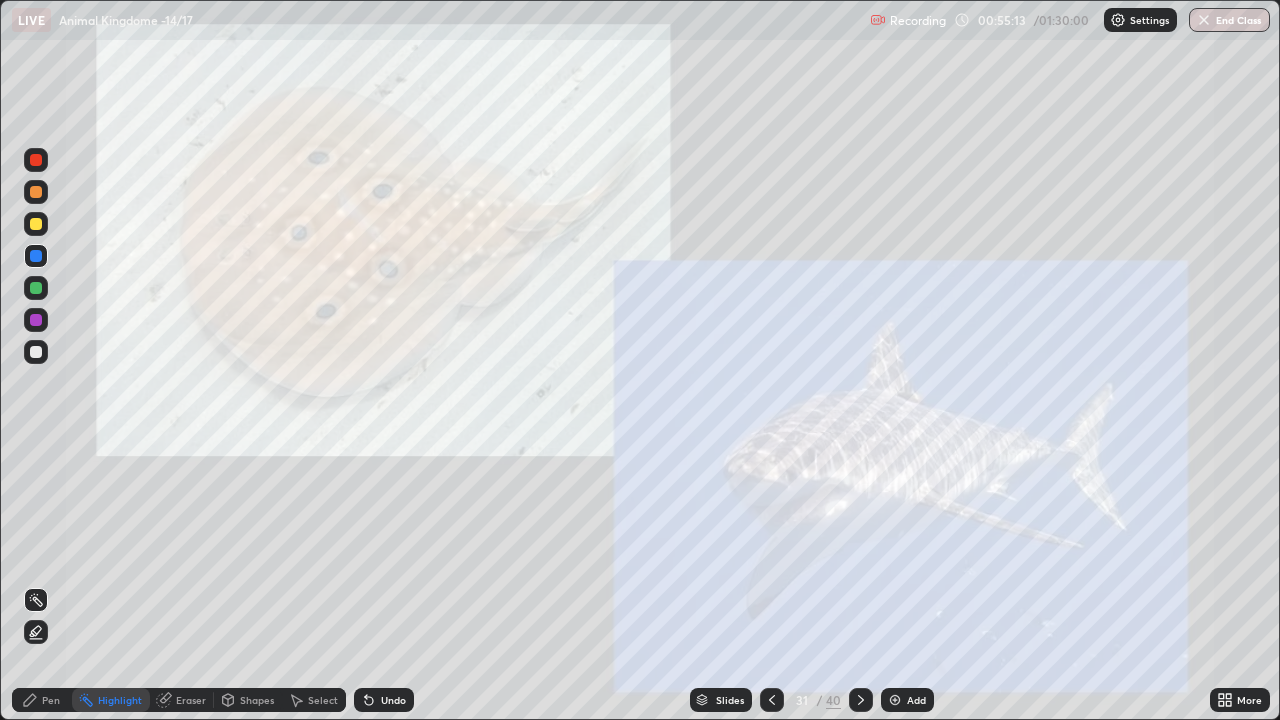 click at bounding box center (36, 320) 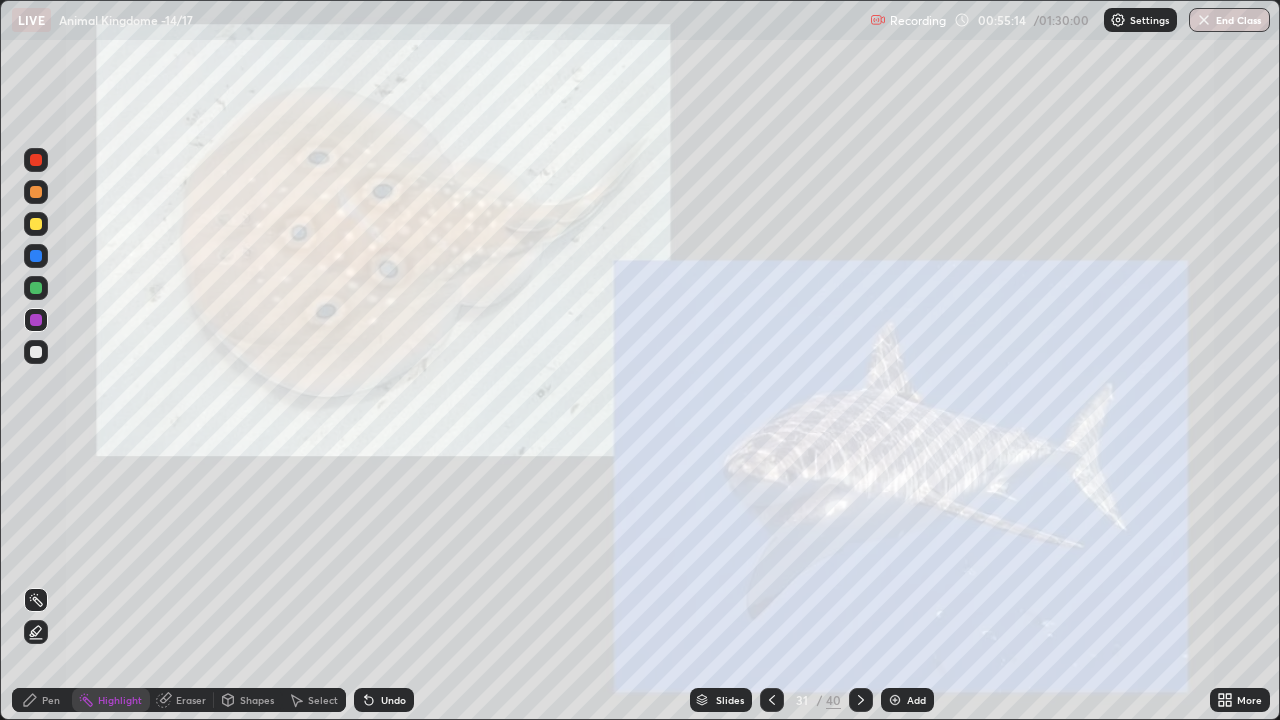 click on "Pen" at bounding box center [51, 700] 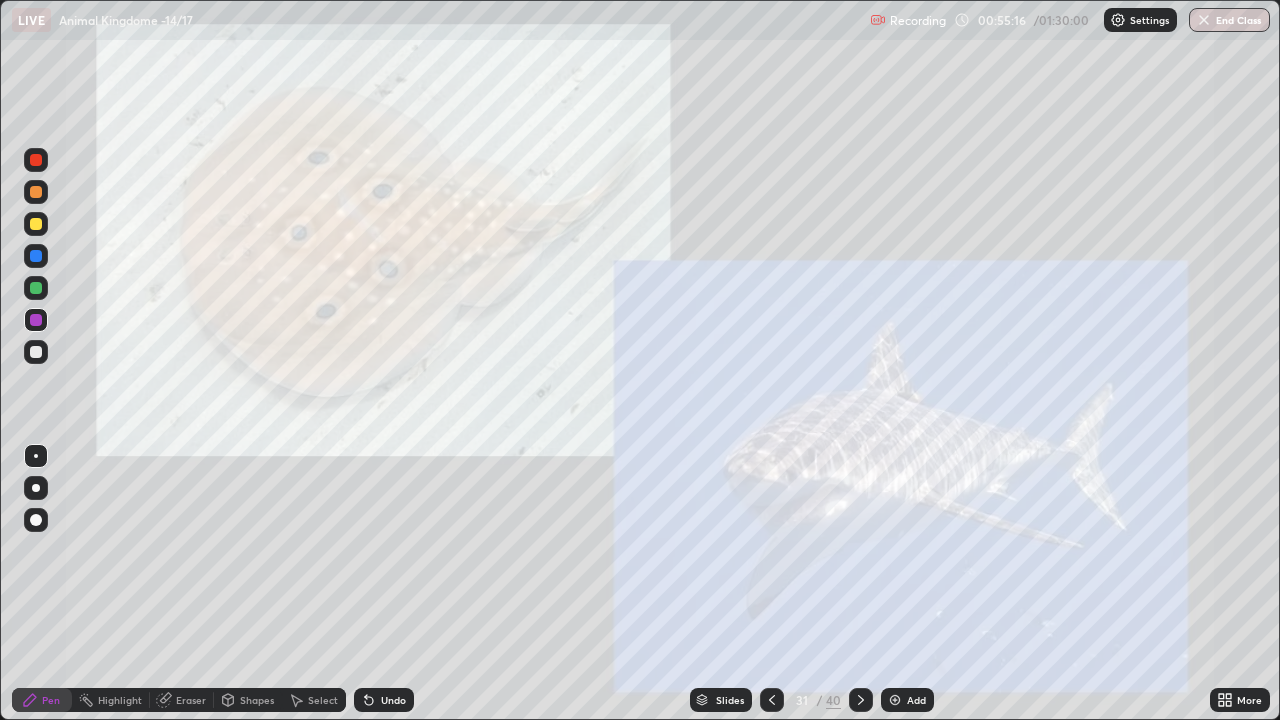 click at bounding box center [36, 192] 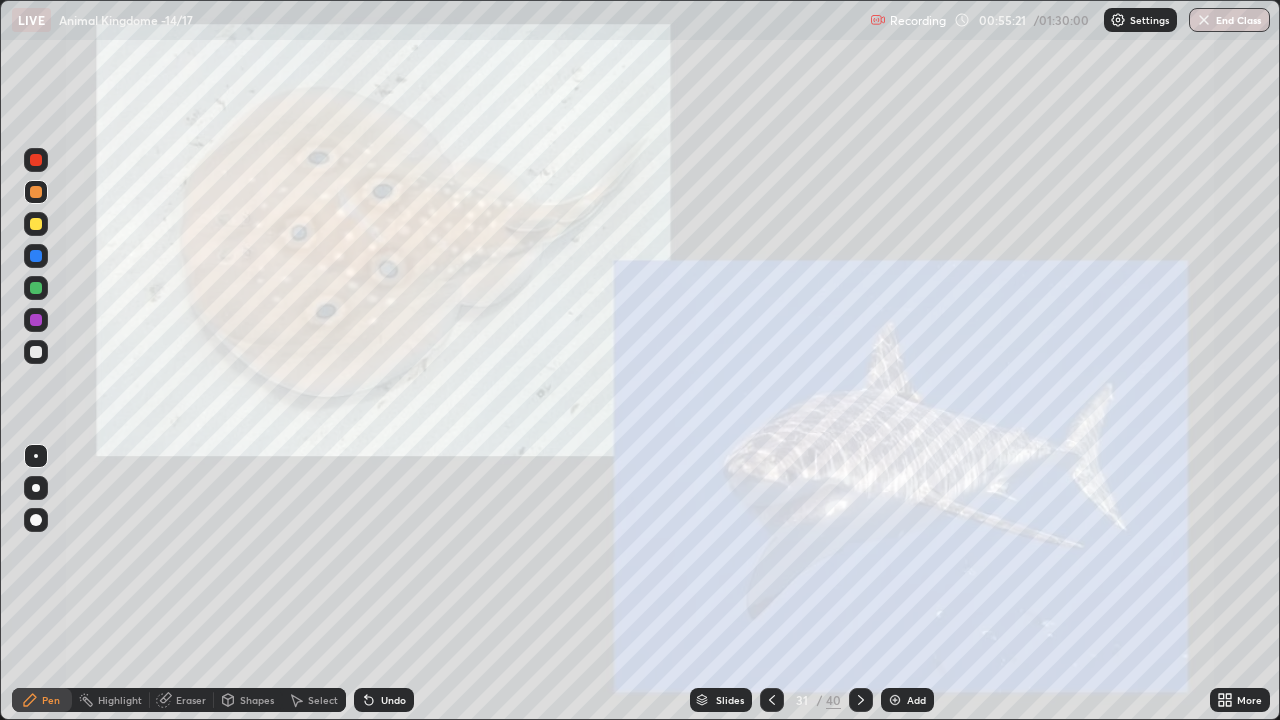 click on "Highlight" at bounding box center [120, 700] 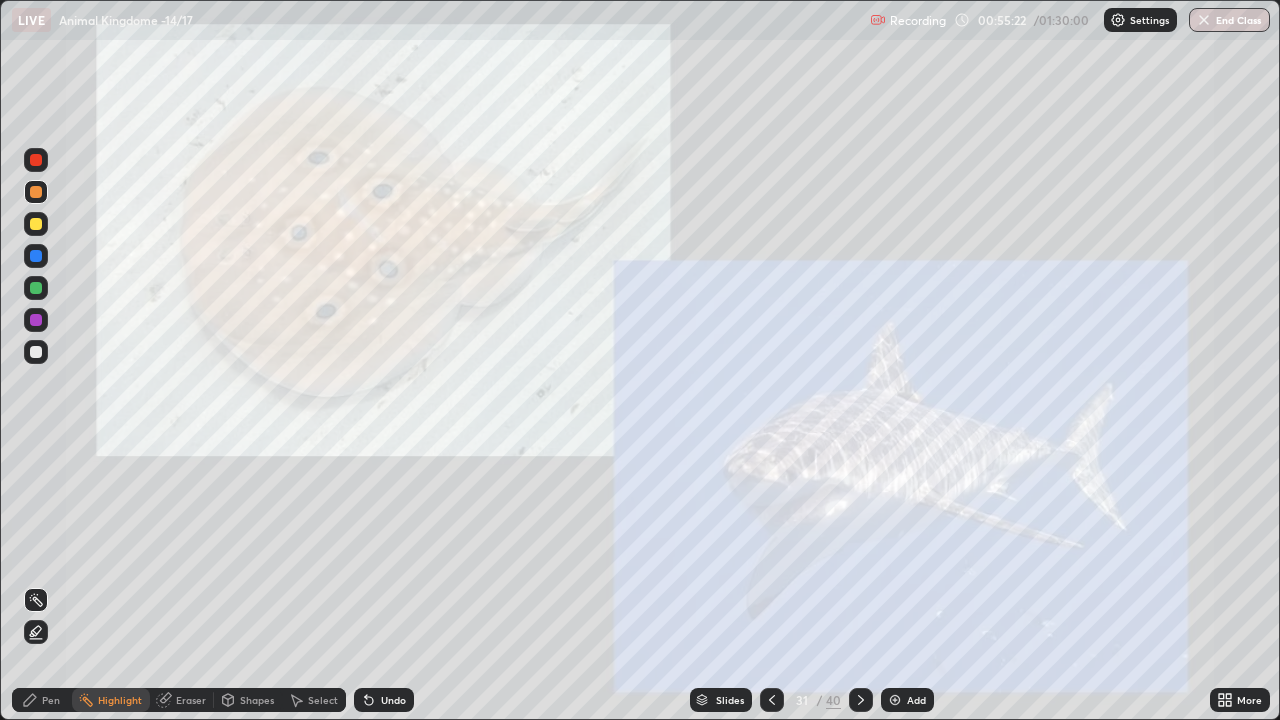 click on "Pen" at bounding box center [42, 700] 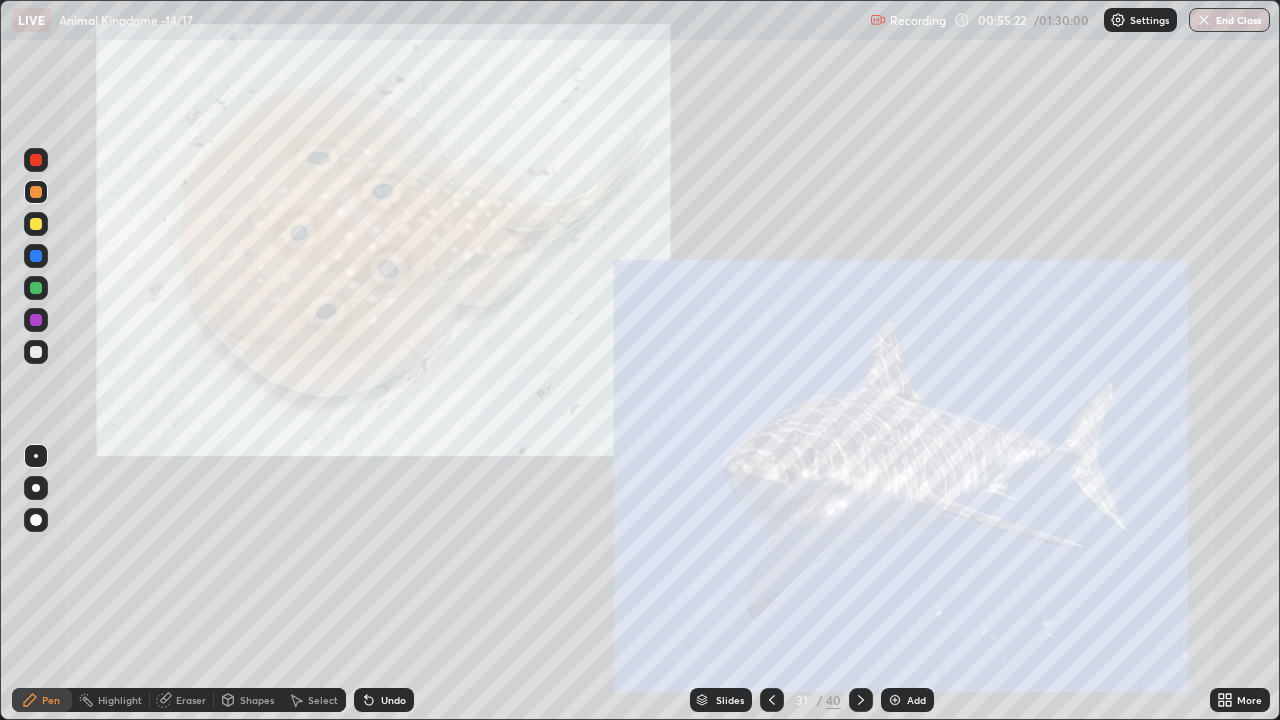 click at bounding box center [36, 520] 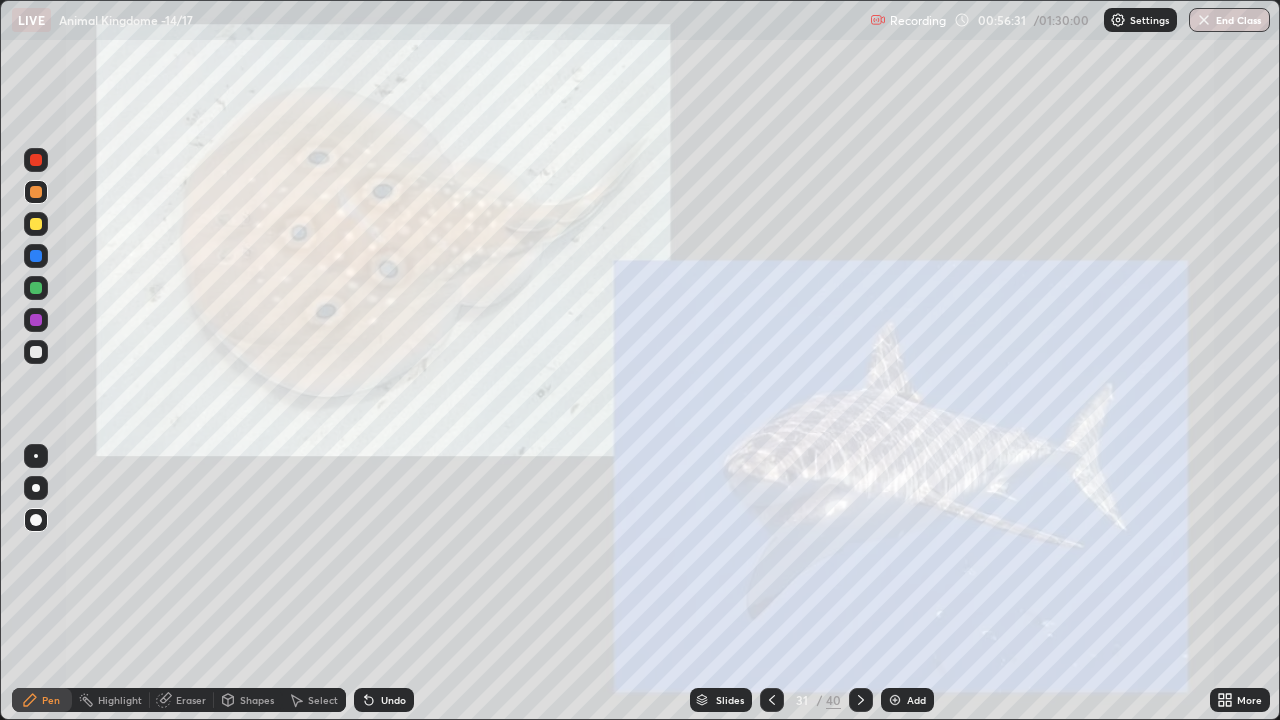click 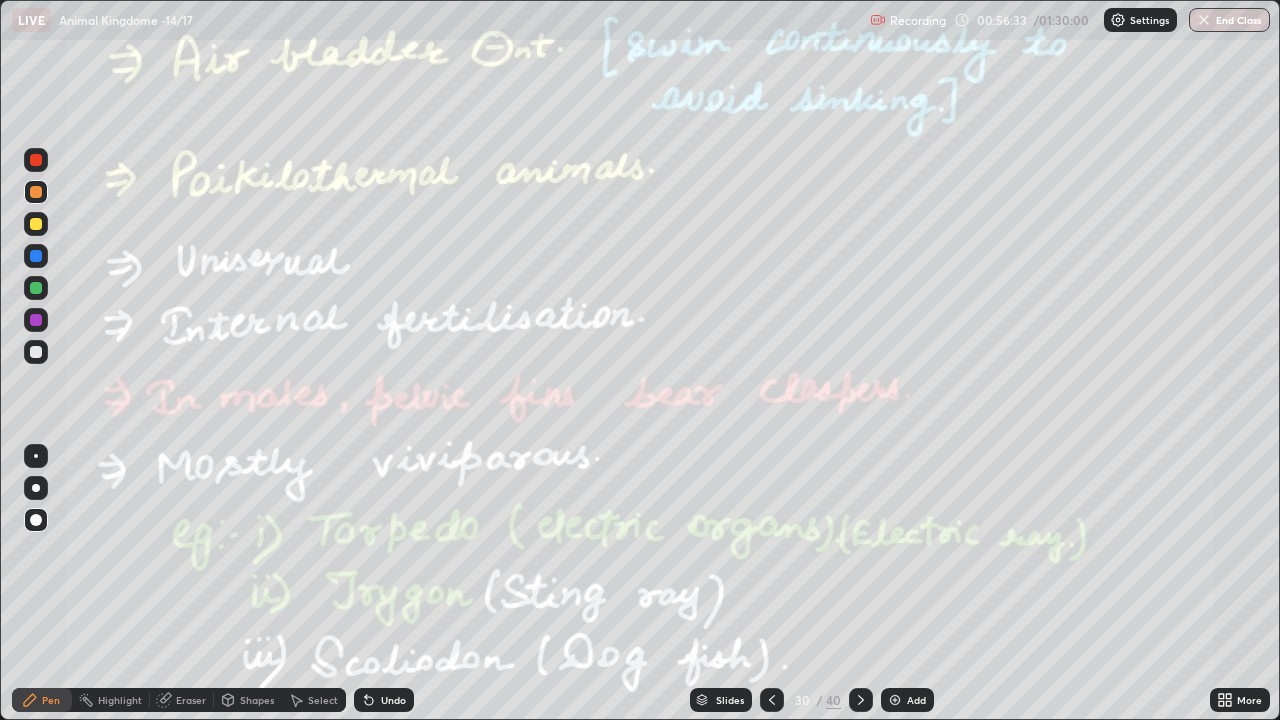 click 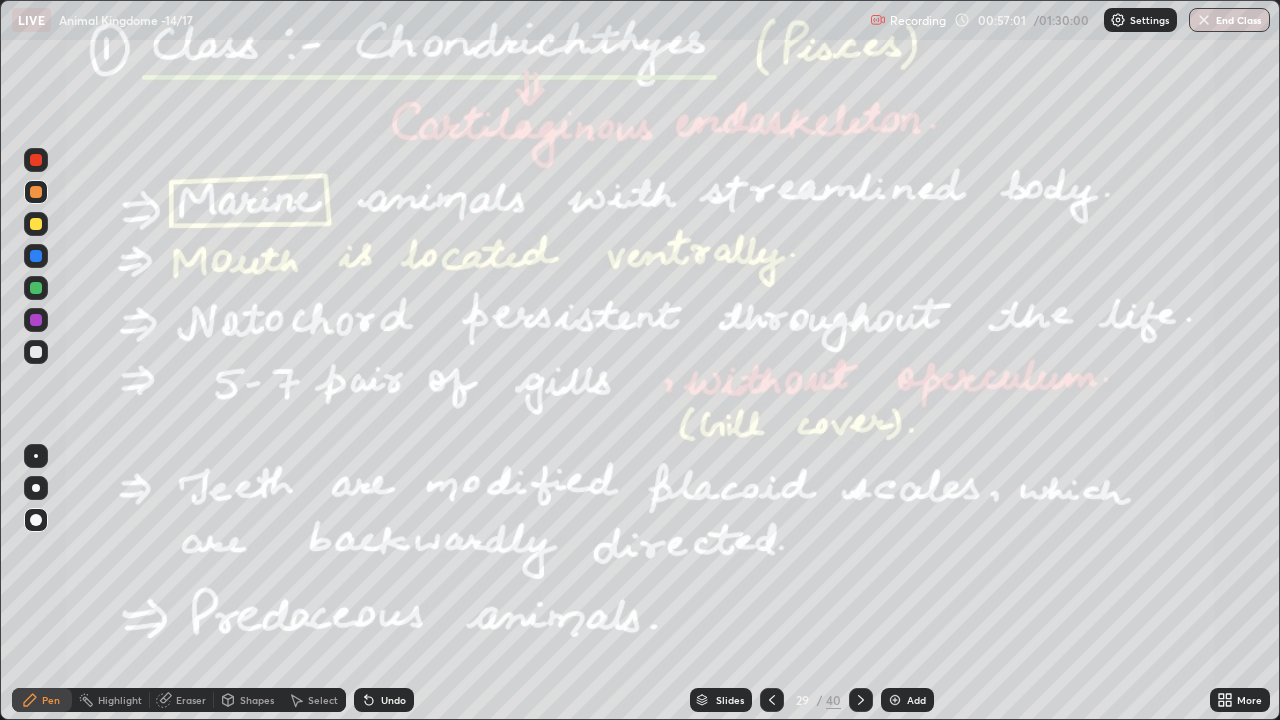 click at bounding box center [1118, 20] 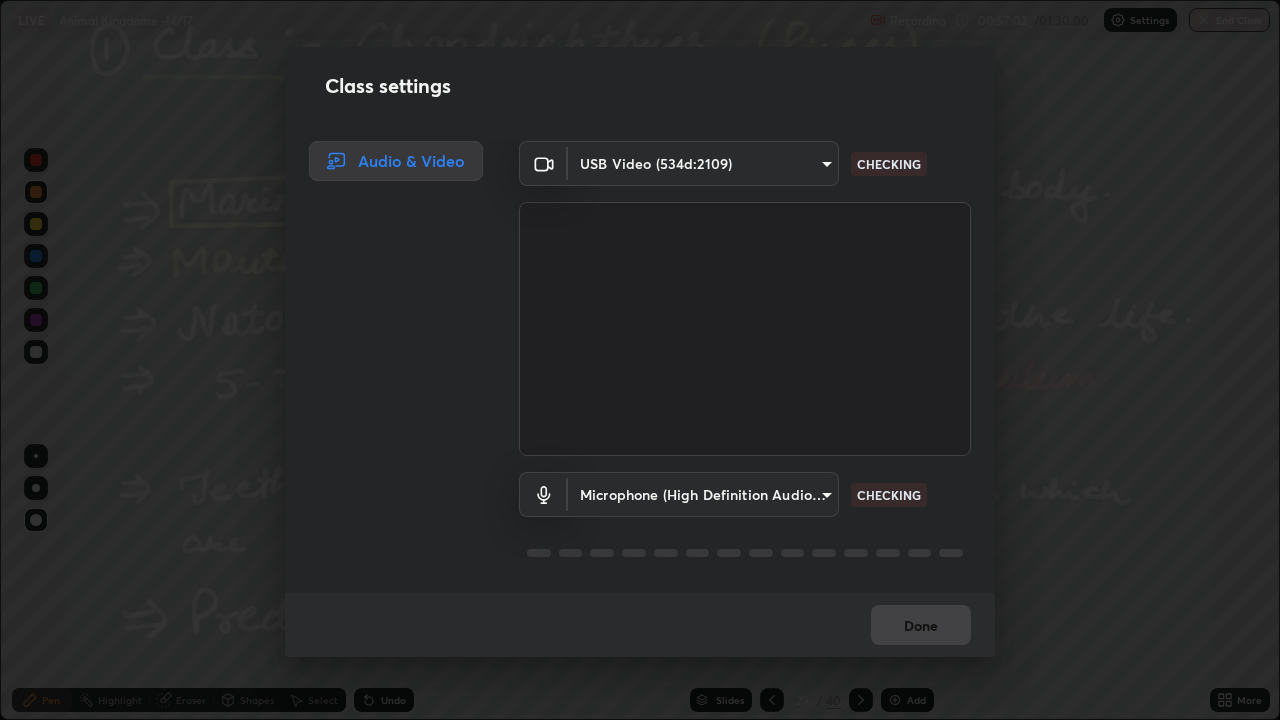scroll, scrollTop: 2, scrollLeft: 0, axis: vertical 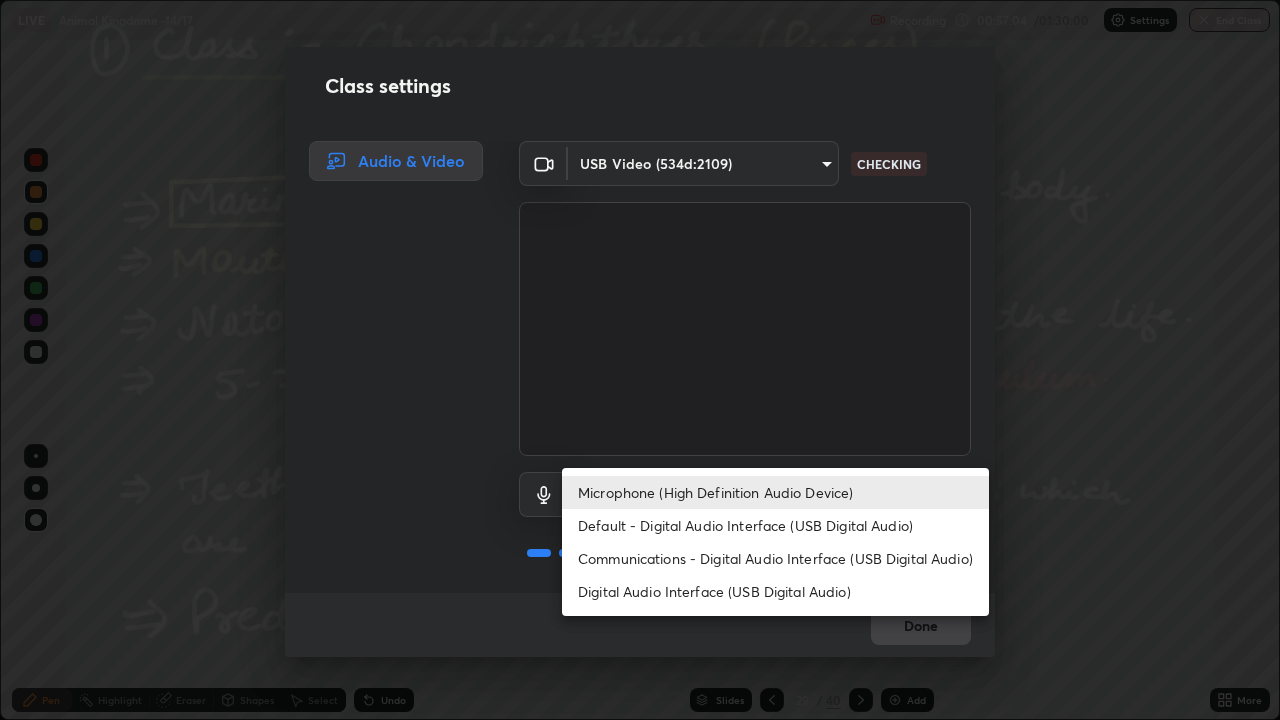 click on "Digital Audio Interface (USB Digital Audio)" at bounding box center (775, 591) 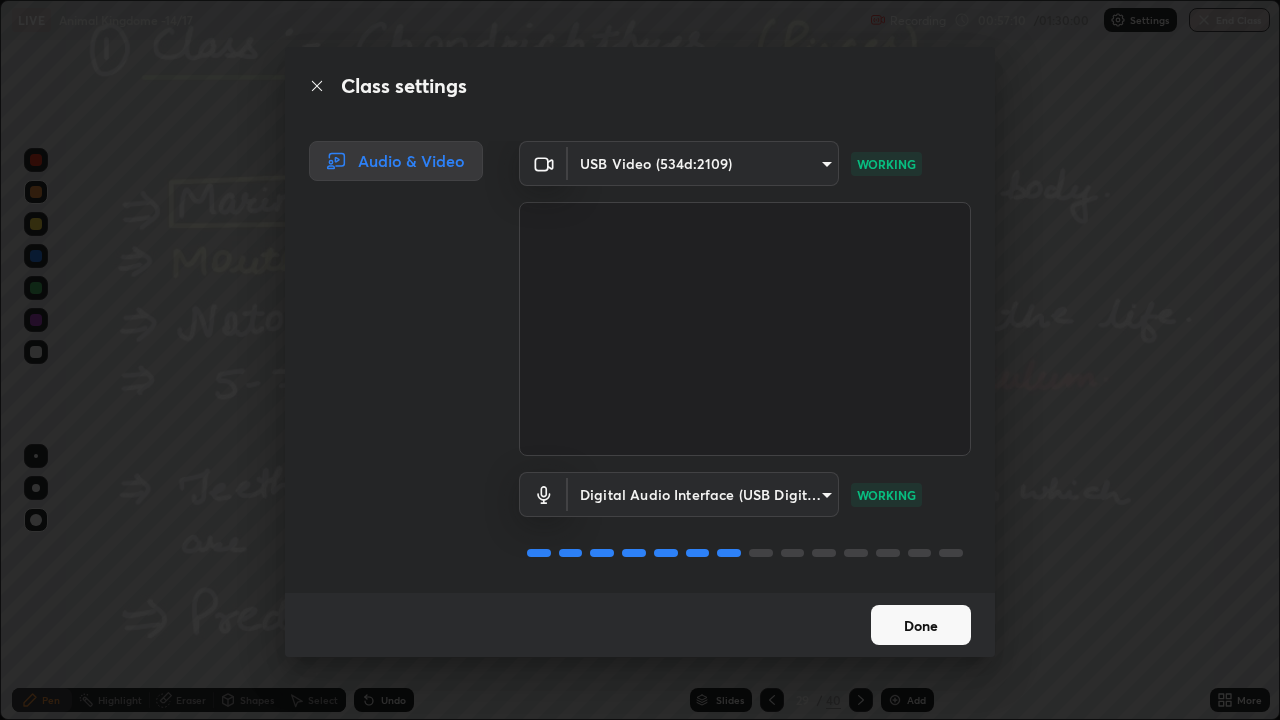 click on "Done" at bounding box center (921, 625) 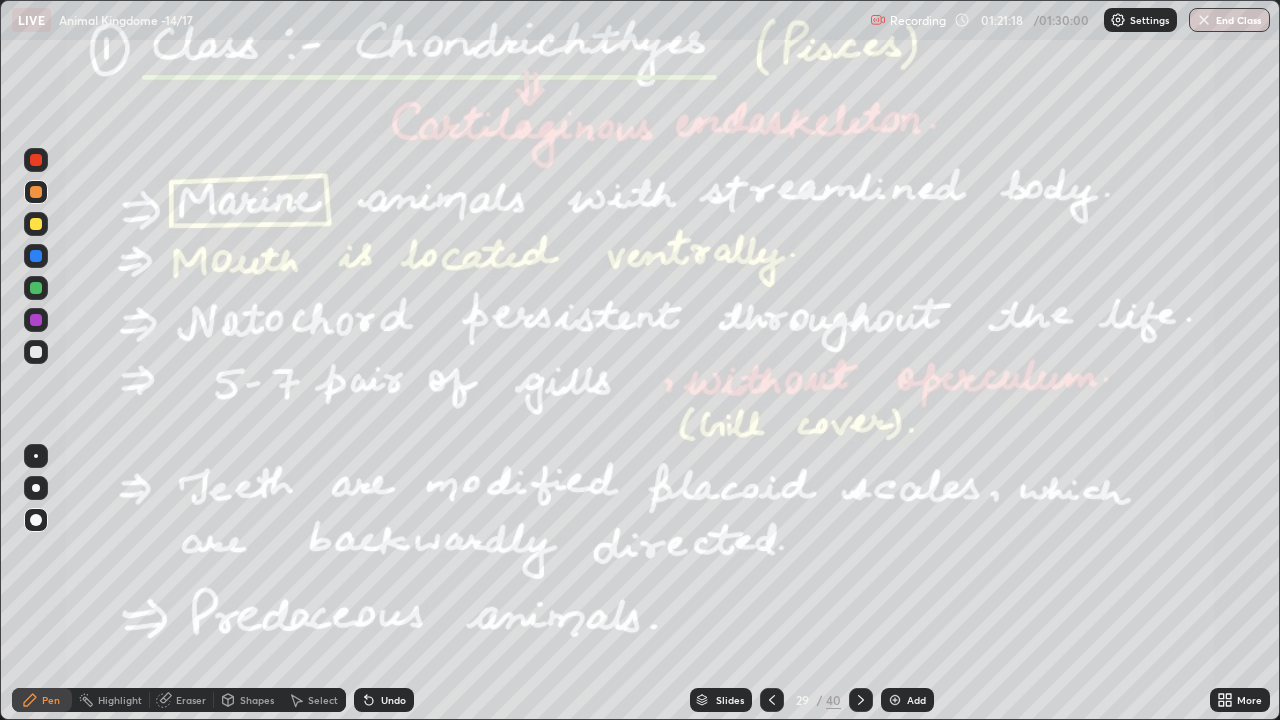 click on "End Class" at bounding box center [1229, 20] 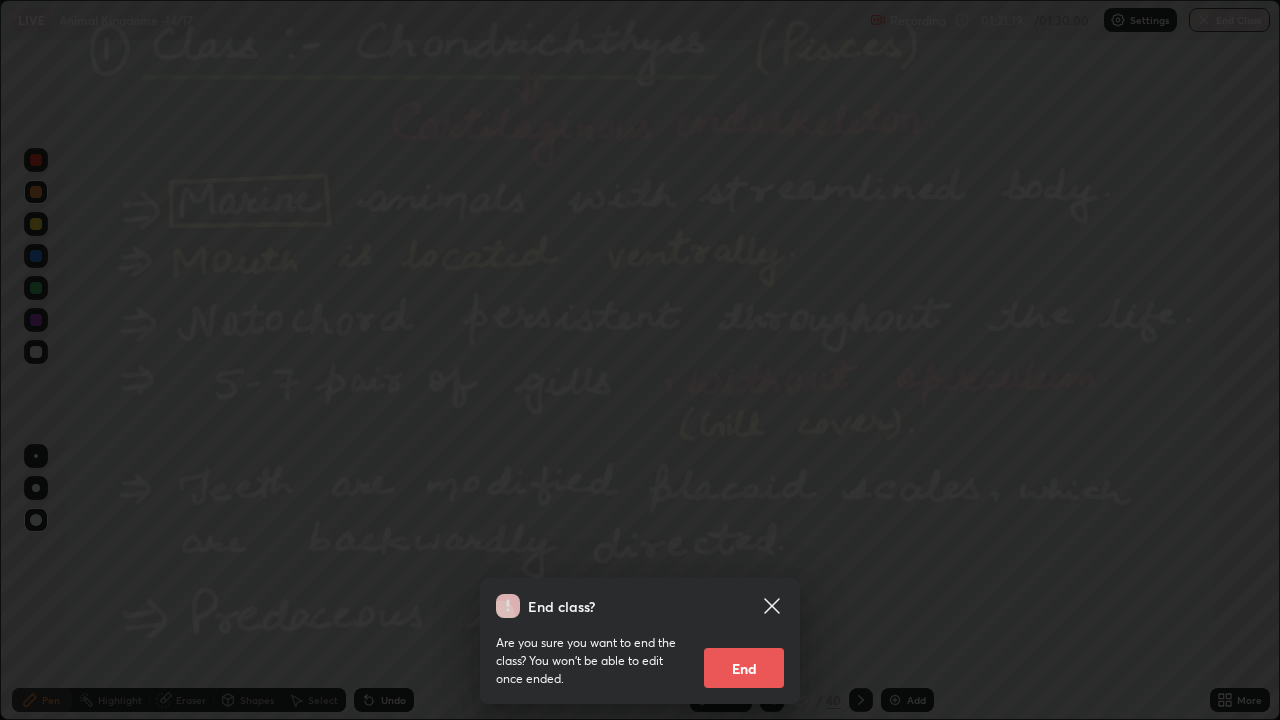click on "End" at bounding box center (744, 668) 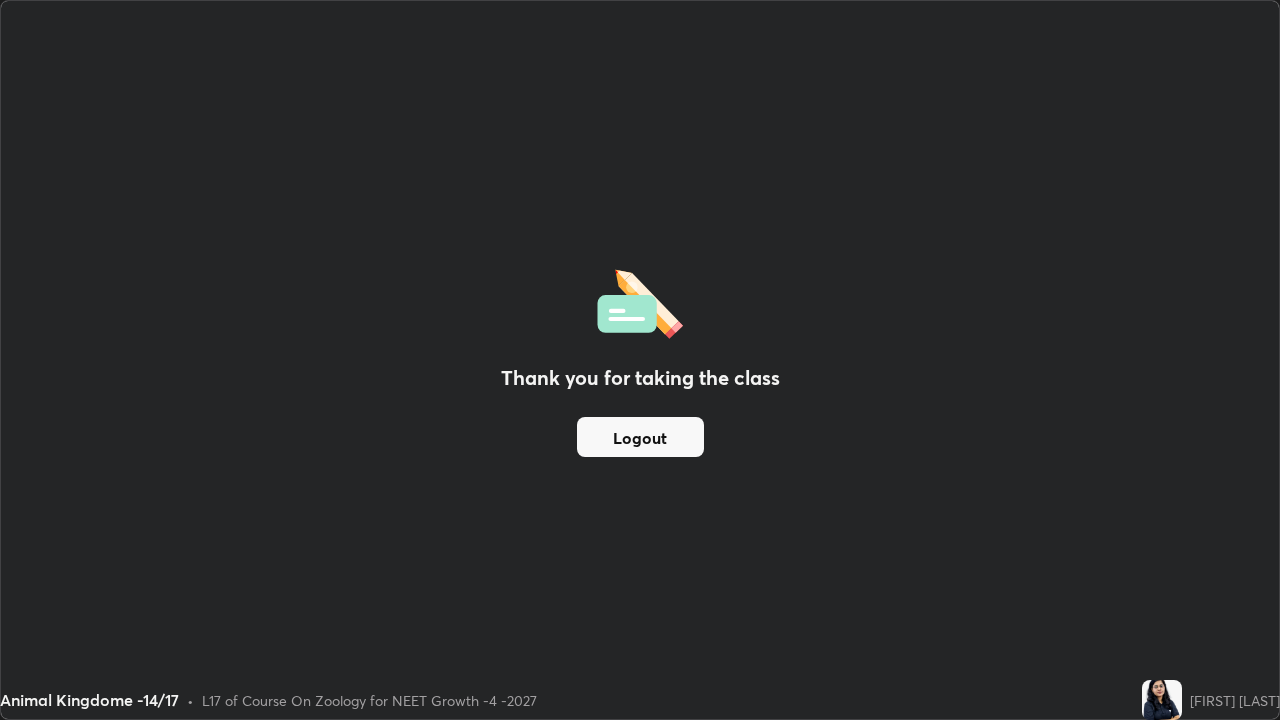 click on "Logout" at bounding box center (640, 437) 